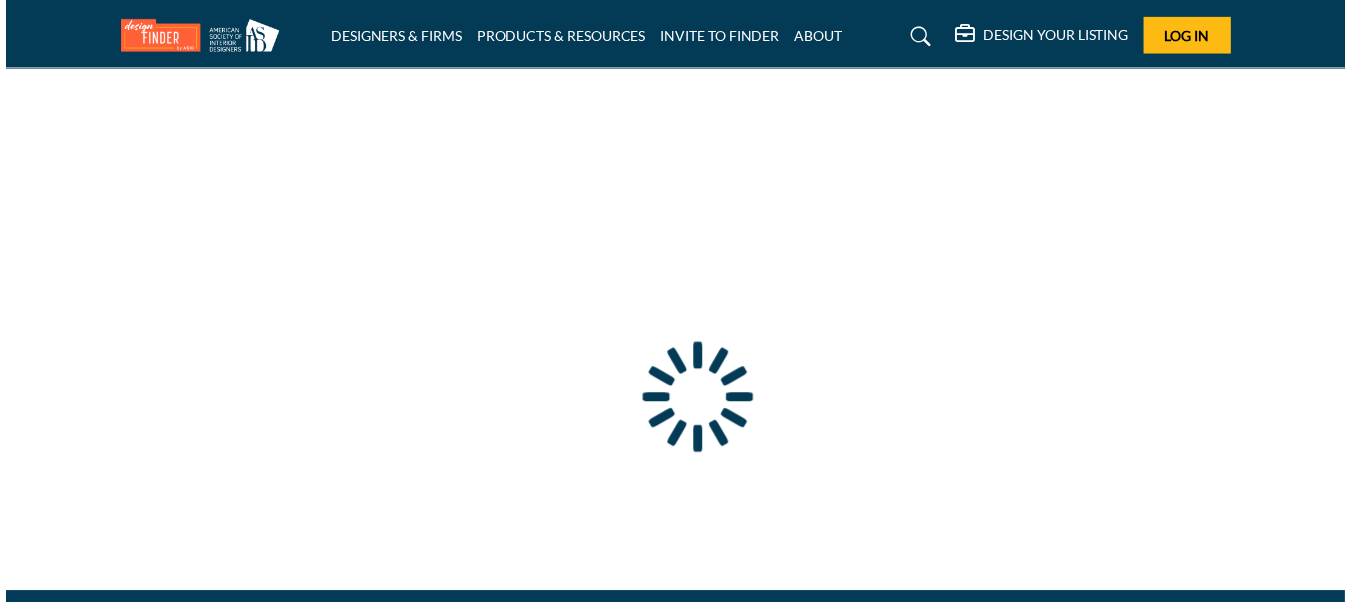 scroll, scrollTop: 0, scrollLeft: 0, axis: both 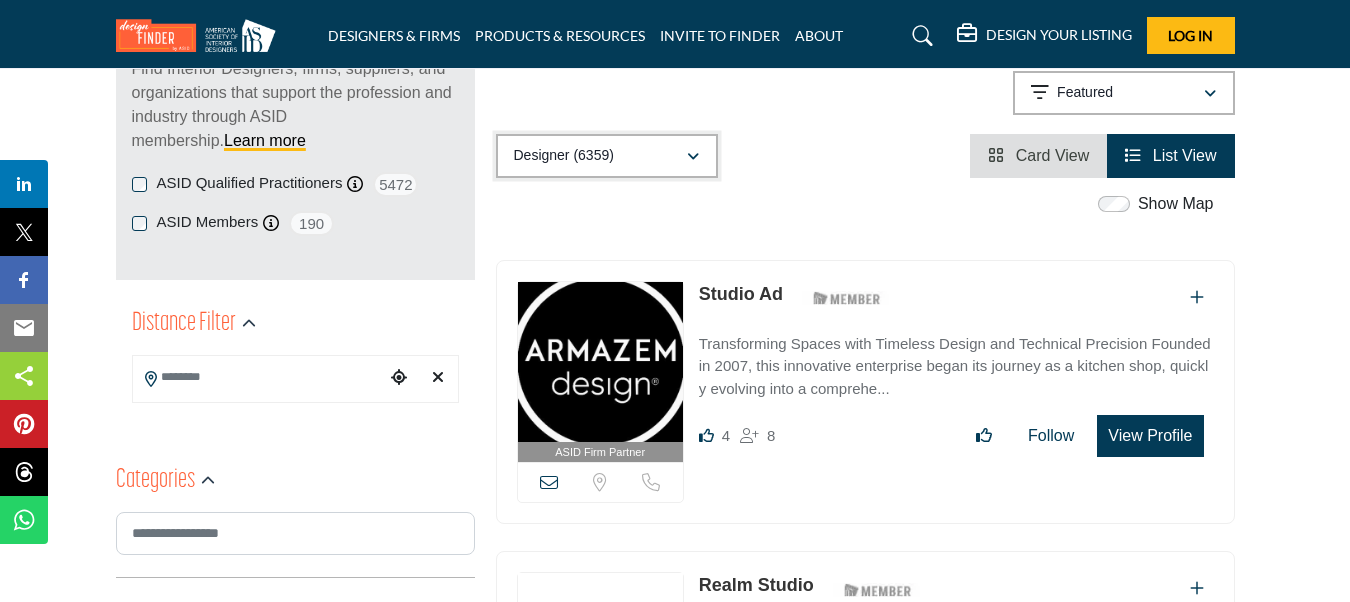 click on "Designer (6359)" at bounding box center [607, 156] 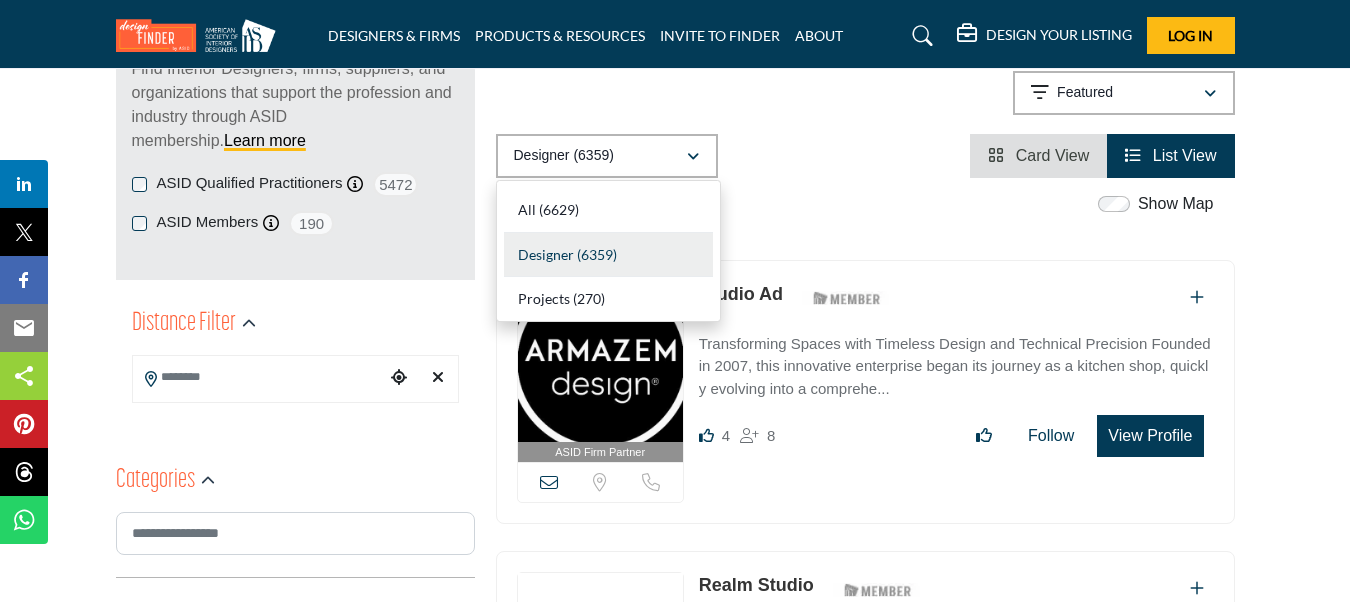 click on "Designer (6359)
All
(6629)
Designer
(6359)
Products
(3)
Projects
(270)
Card View
List View" at bounding box center [865, 156] 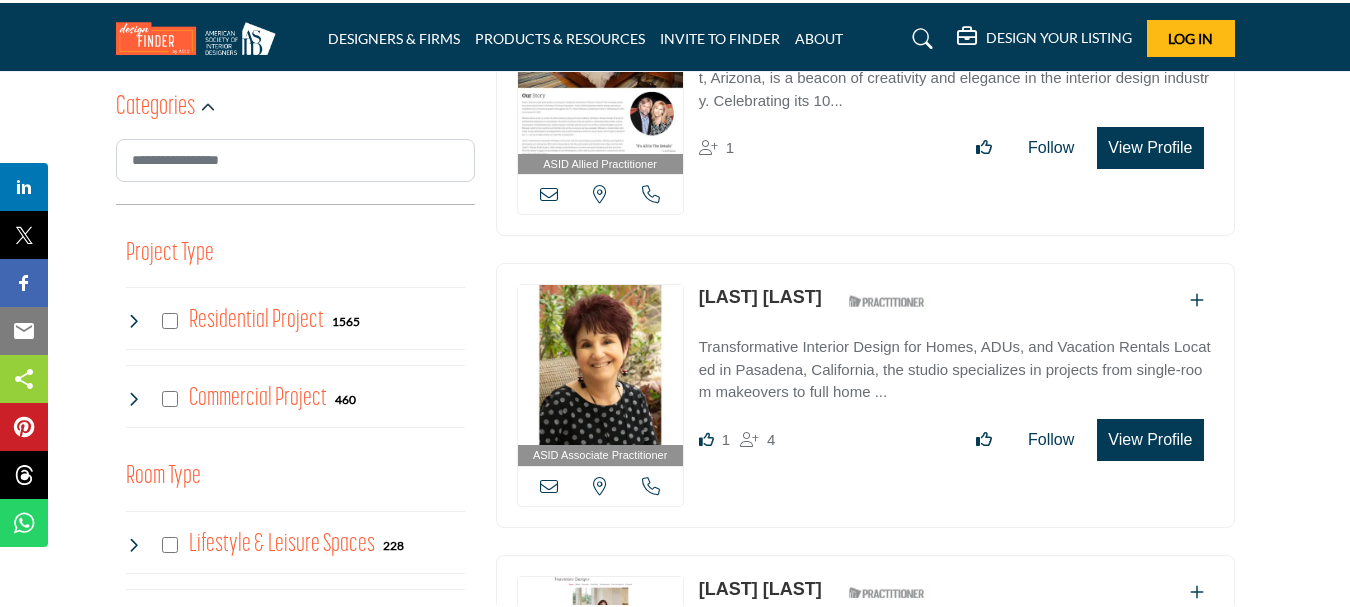 scroll, scrollTop: 700, scrollLeft: 0, axis: vertical 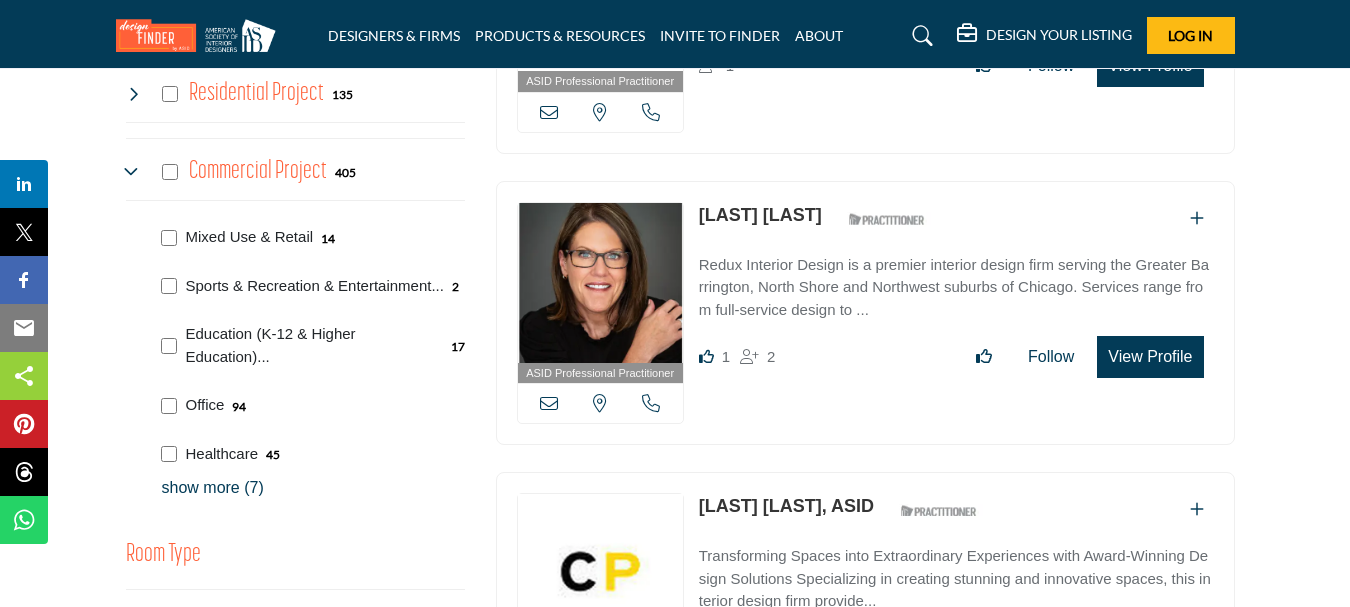 click on "show more (7)" at bounding box center (313, 488) 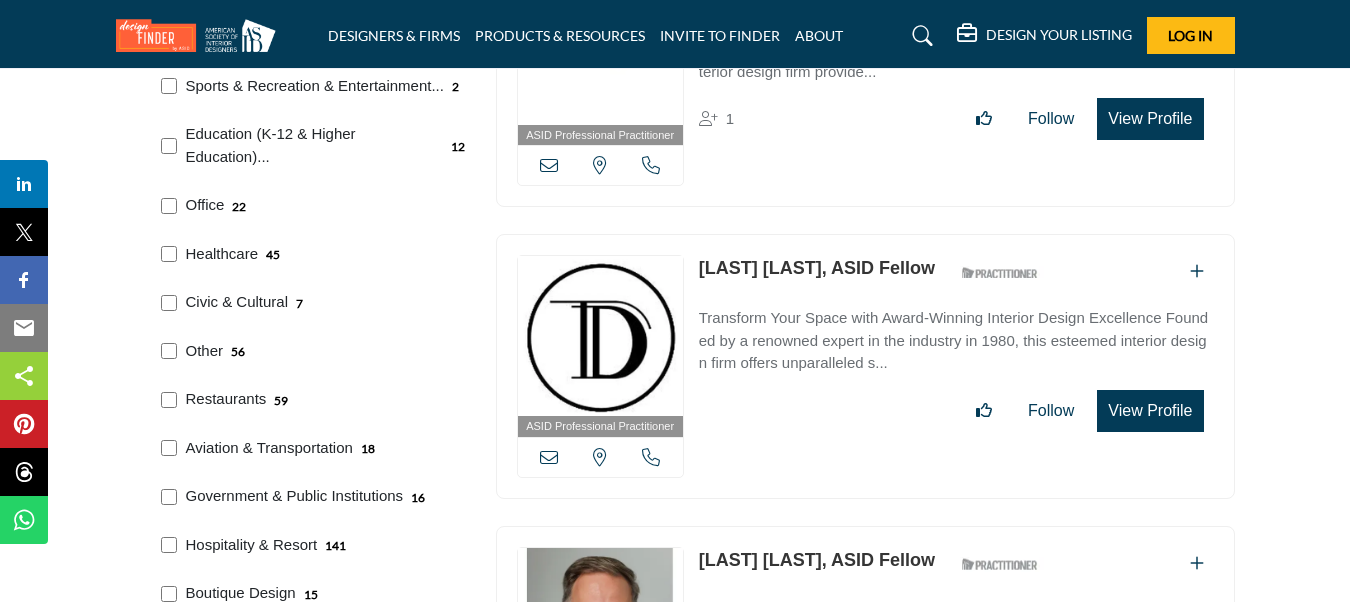 scroll, scrollTop: 1200, scrollLeft: 0, axis: vertical 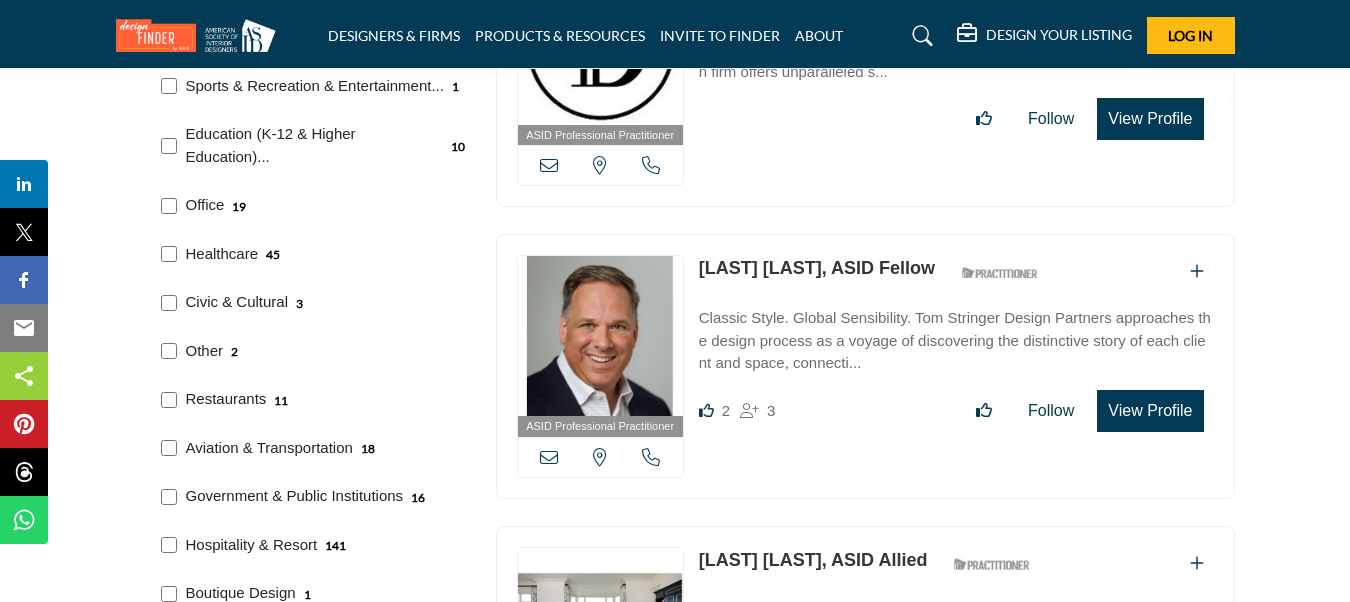 click on "Government & Public Institutions
16" at bounding box center [309, 494] 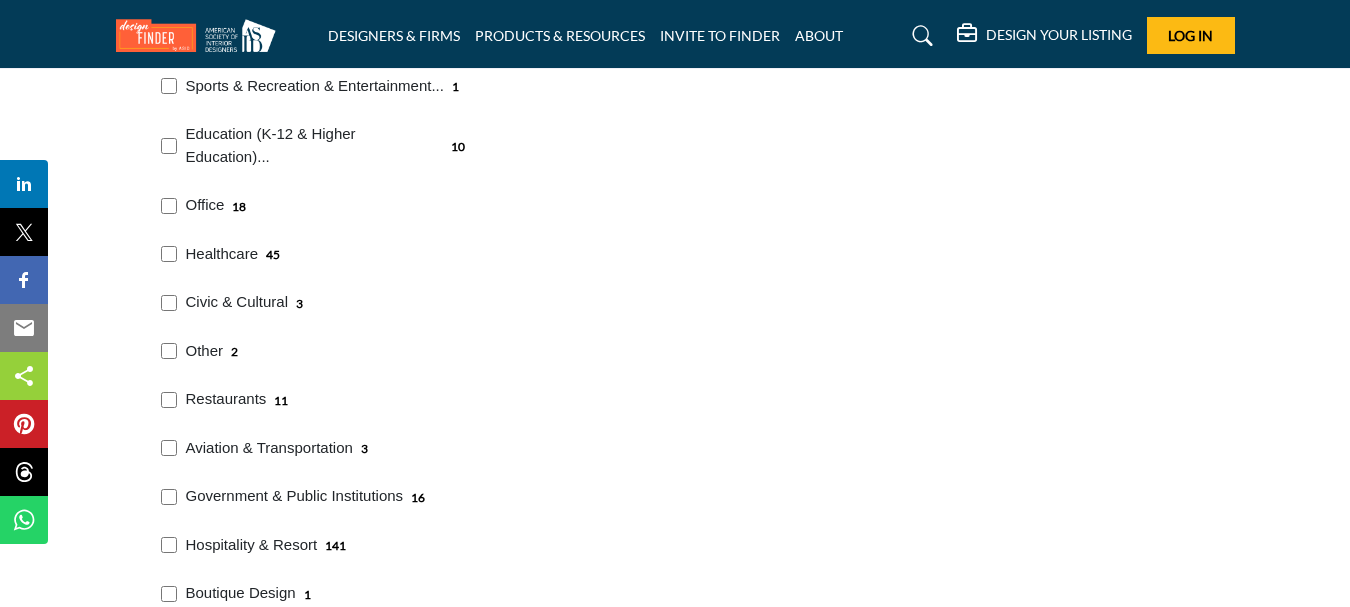click on "Government & Public Institutions
16" at bounding box center [309, 494] 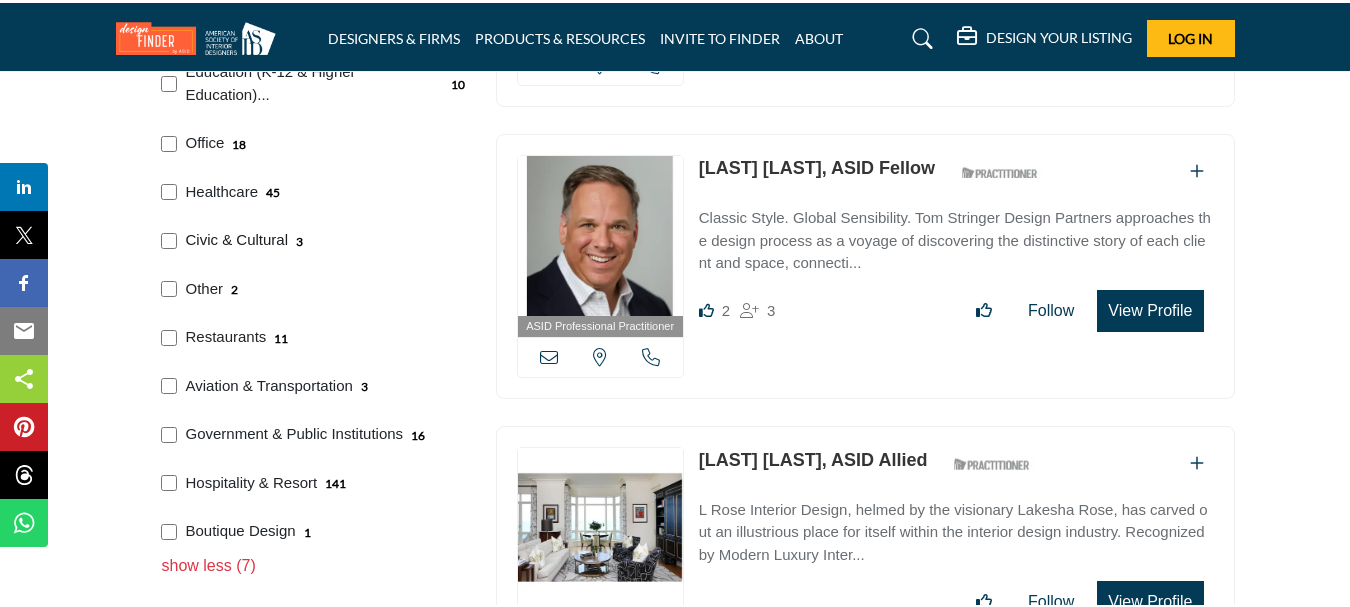 scroll, scrollTop: 1200, scrollLeft: 0, axis: vertical 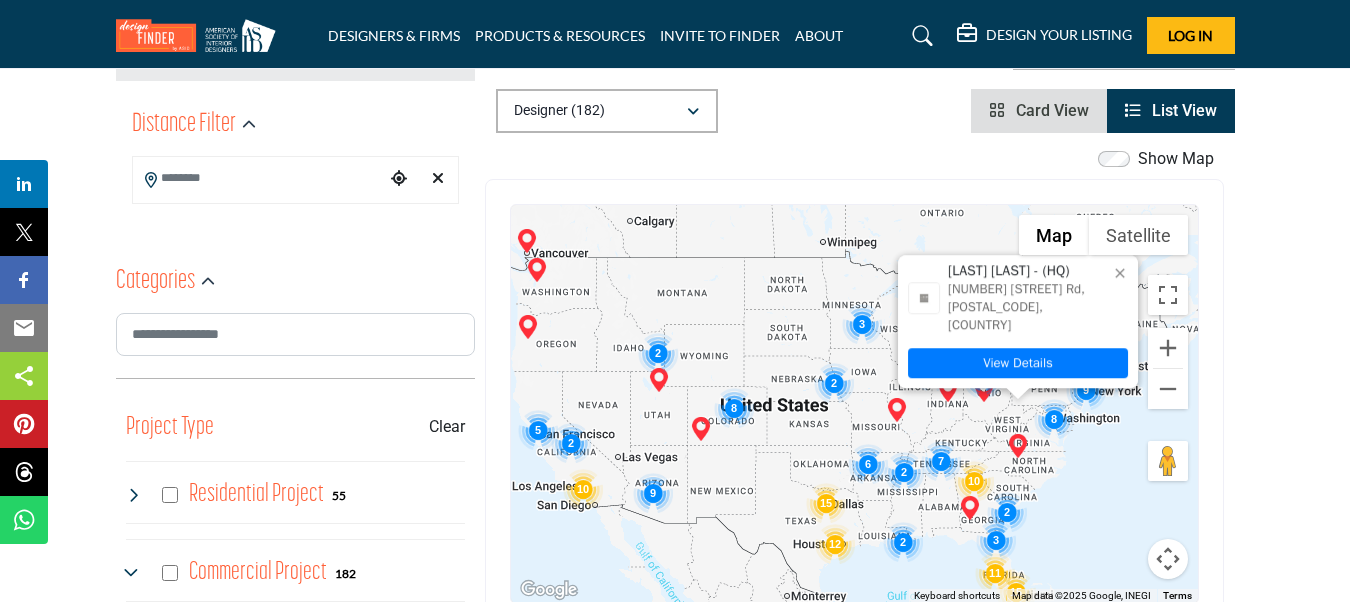 drag, startPoint x: 1057, startPoint y: 455, endPoint x: 847, endPoint y: 425, distance: 212.13203 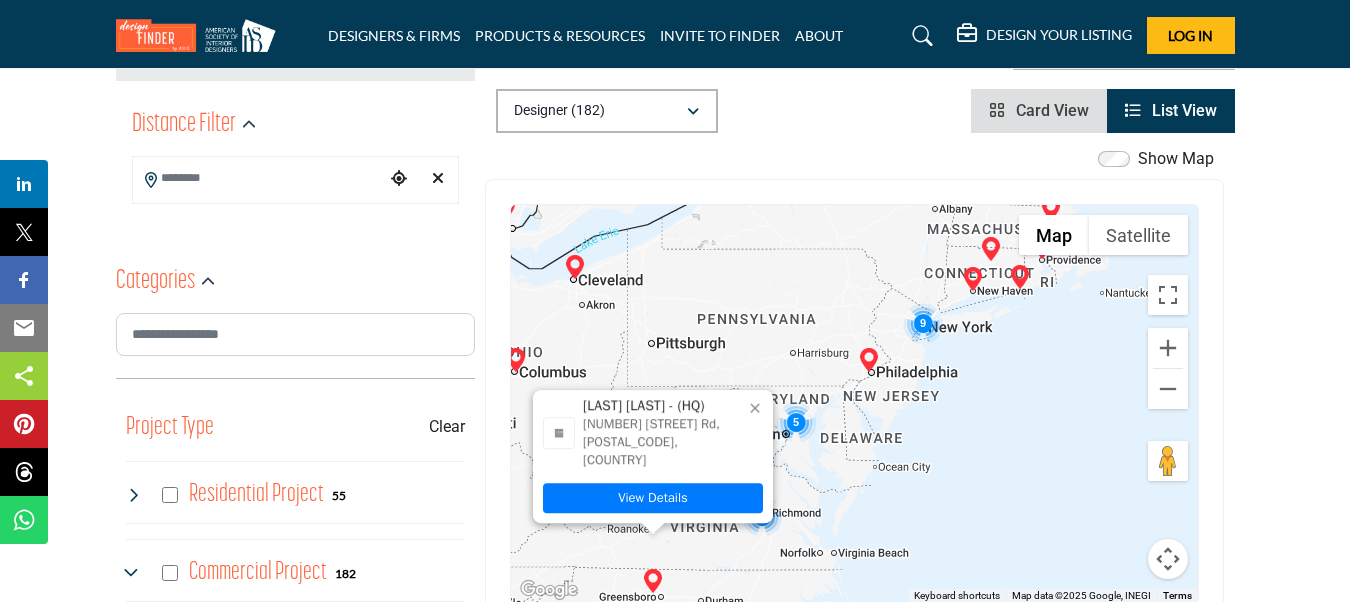 drag, startPoint x: 1072, startPoint y: 416, endPoint x: 881, endPoint y: 491, distance: 205.19746 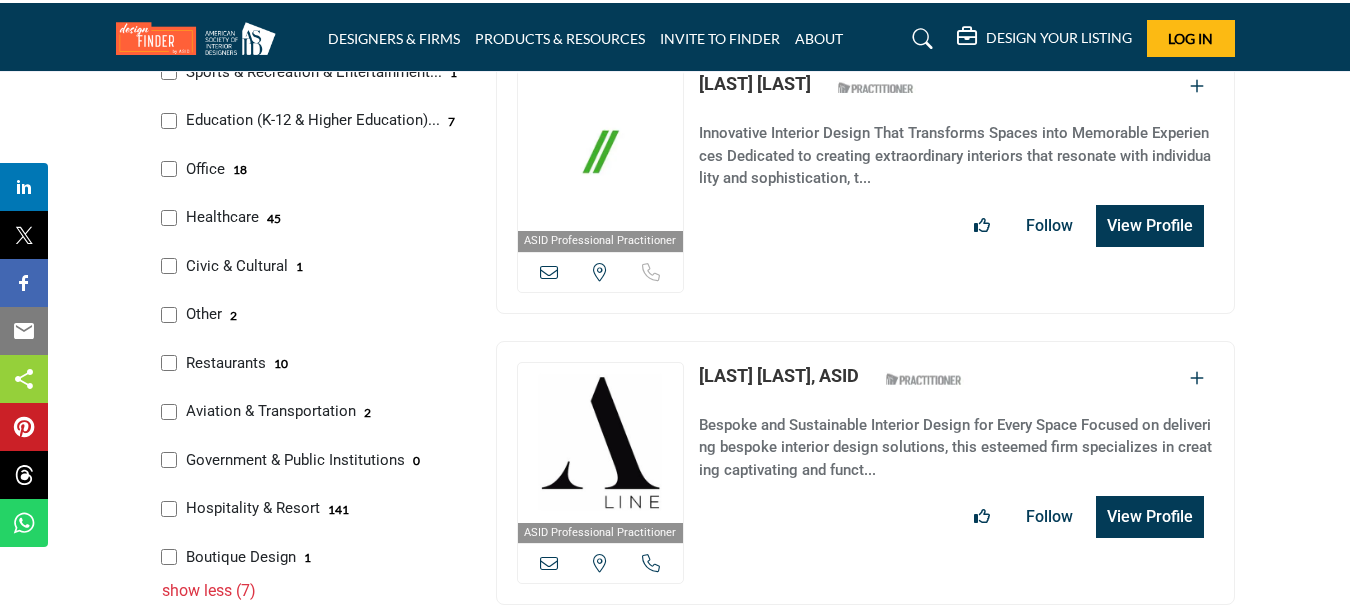 scroll, scrollTop: 899, scrollLeft: 0, axis: vertical 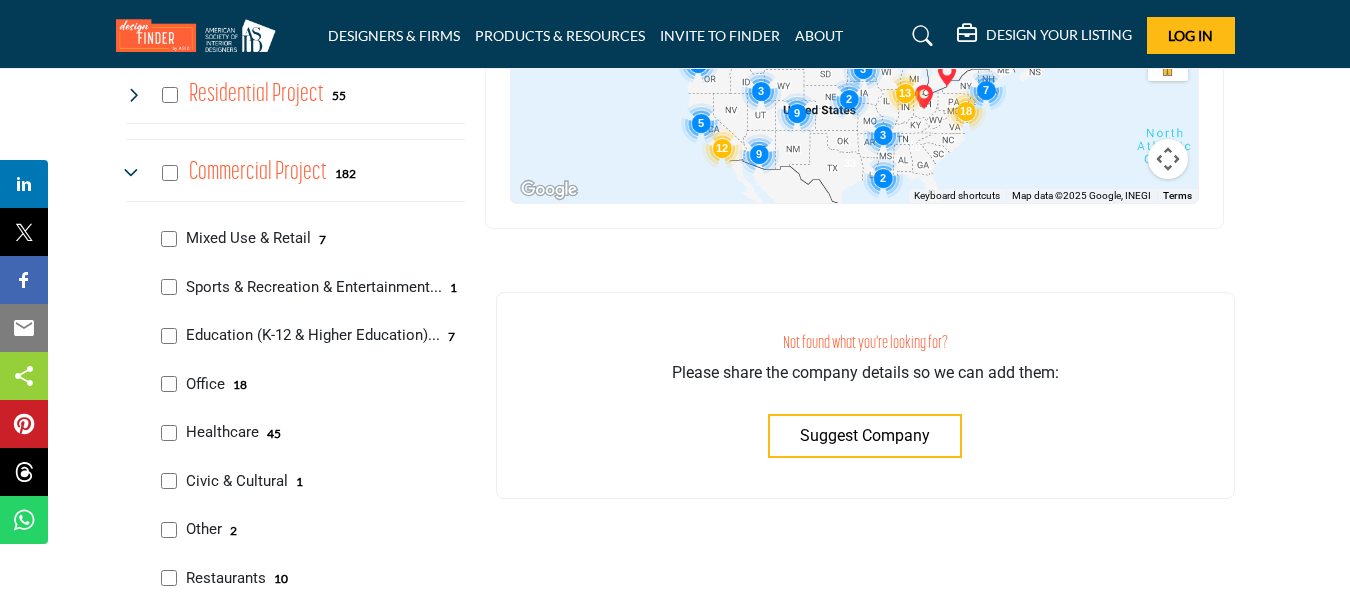 drag, startPoint x: 777, startPoint y: 149, endPoint x: 816, endPoint y: 150, distance: 39.012817 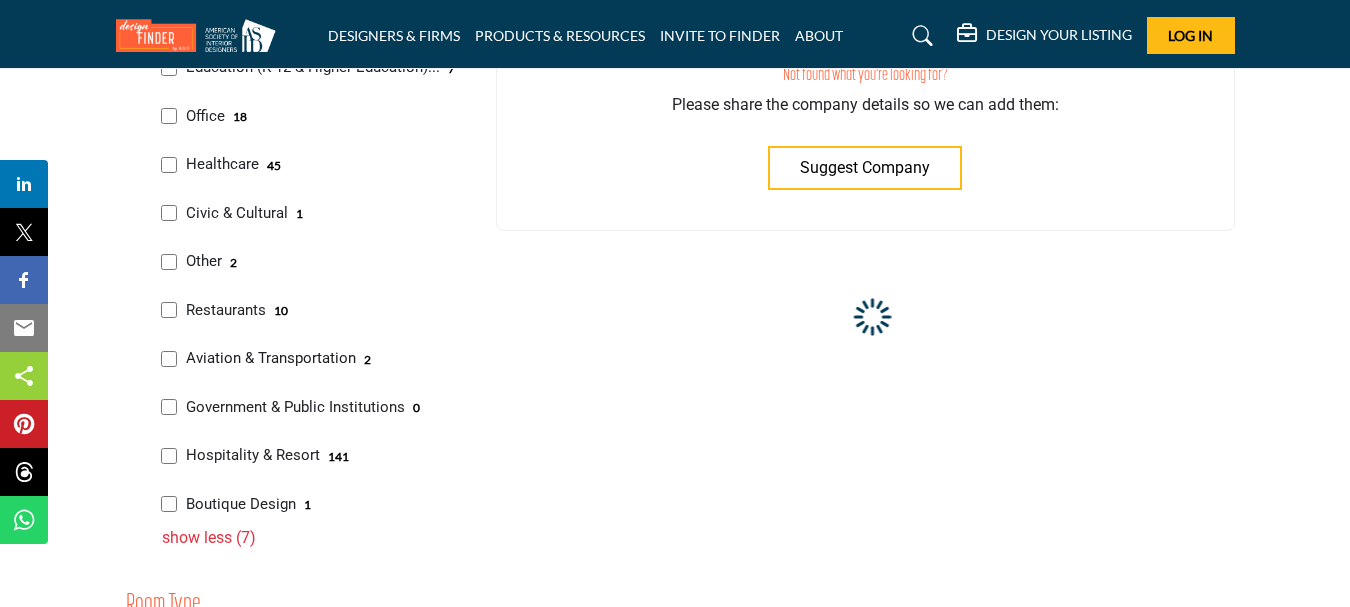 scroll, scrollTop: 1199, scrollLeft: 0, axis: vertical 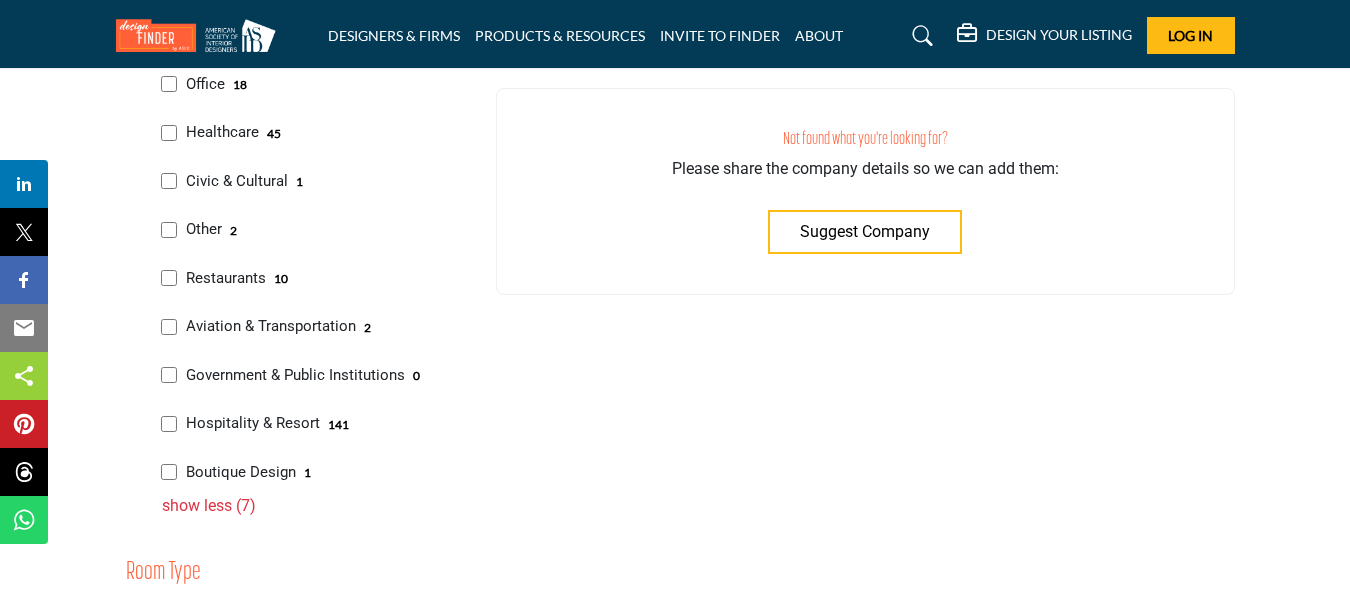 click on "Civic & Cultural
1" at bounding box center [309, 179] 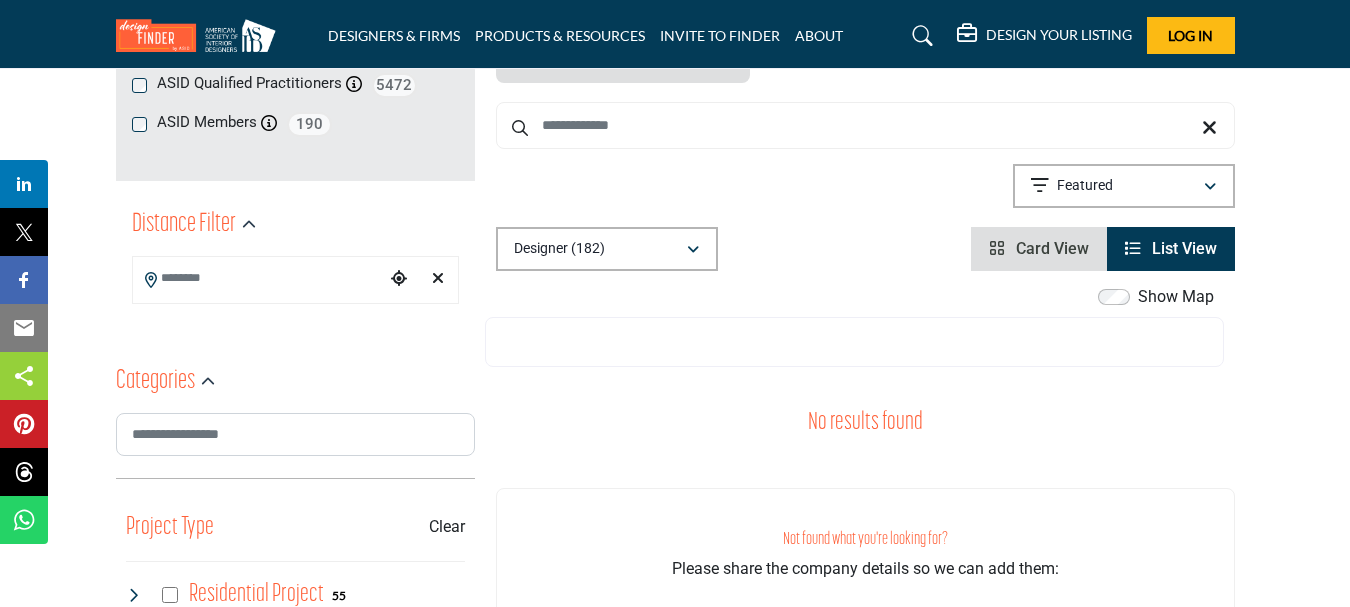 scroll, scrollTop: 299, scrollLeft: 0, axis: vertical 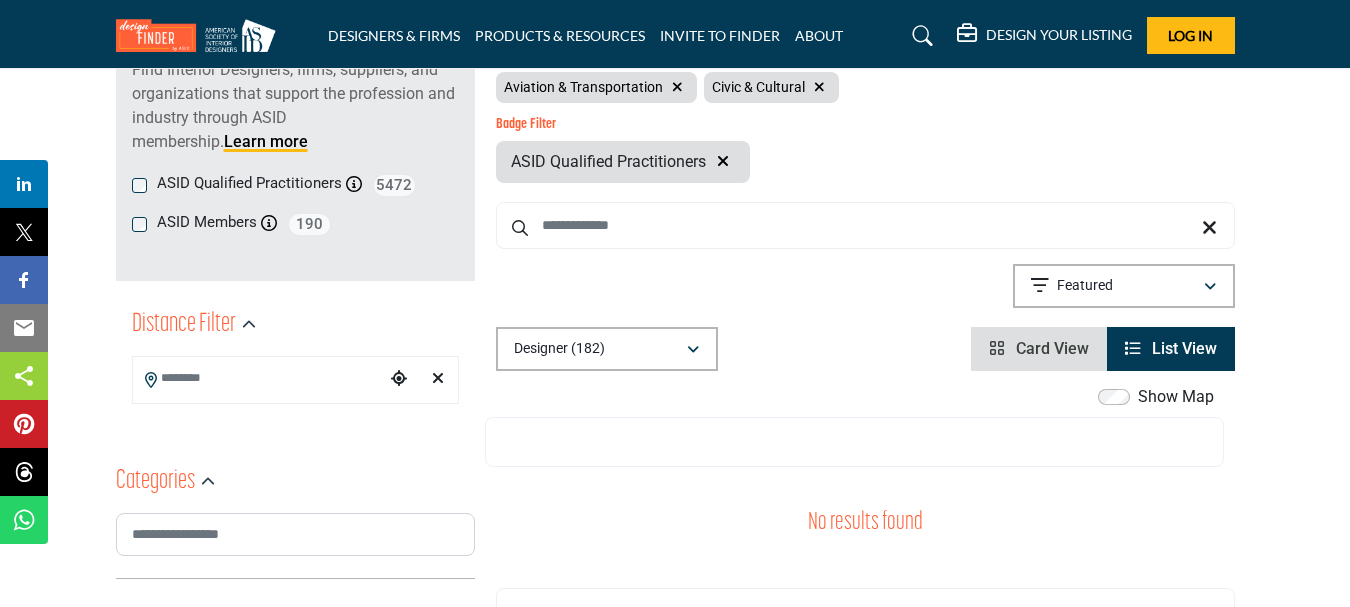 click on "Card View" at bounding box center (1039, 349) 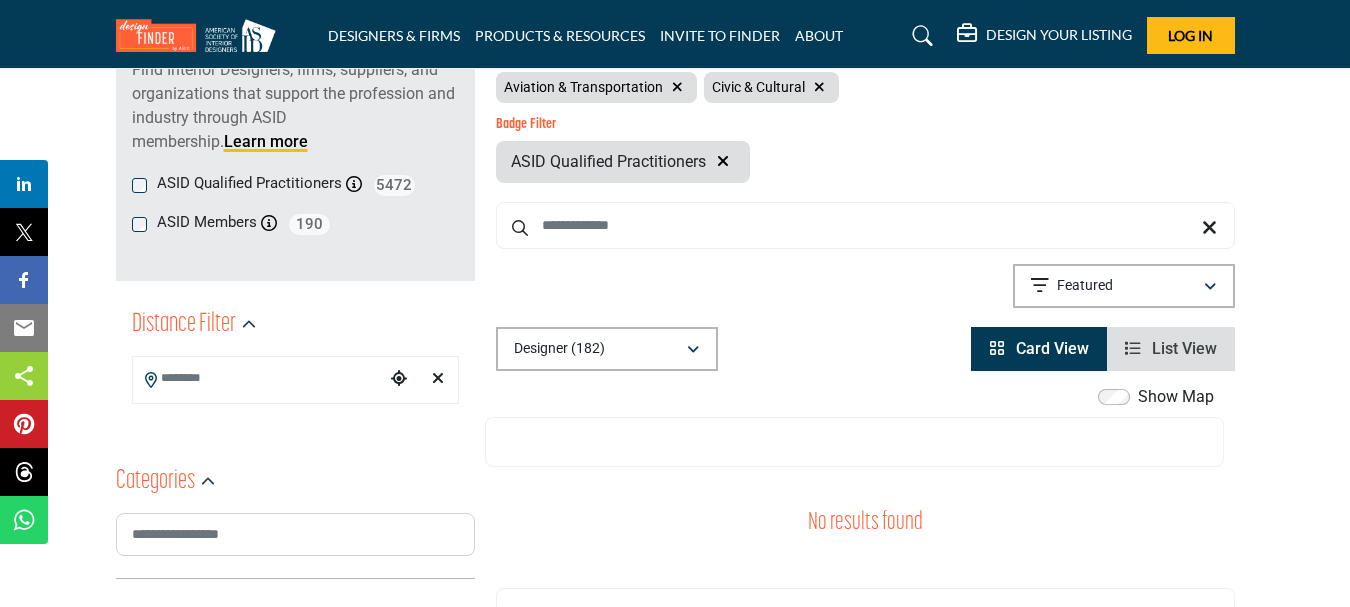 click on "Card View" at bounding box center [1052, 348] 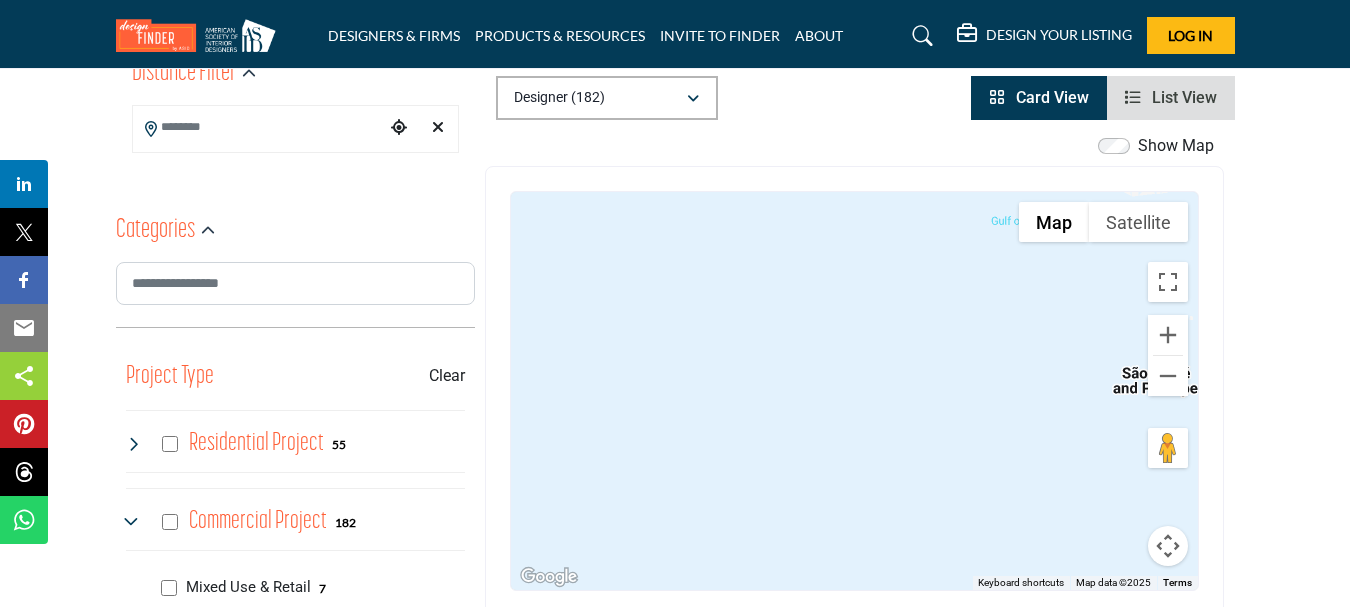 scroll, scrollTop: 599, scrollLeft: 0, axis: vertical 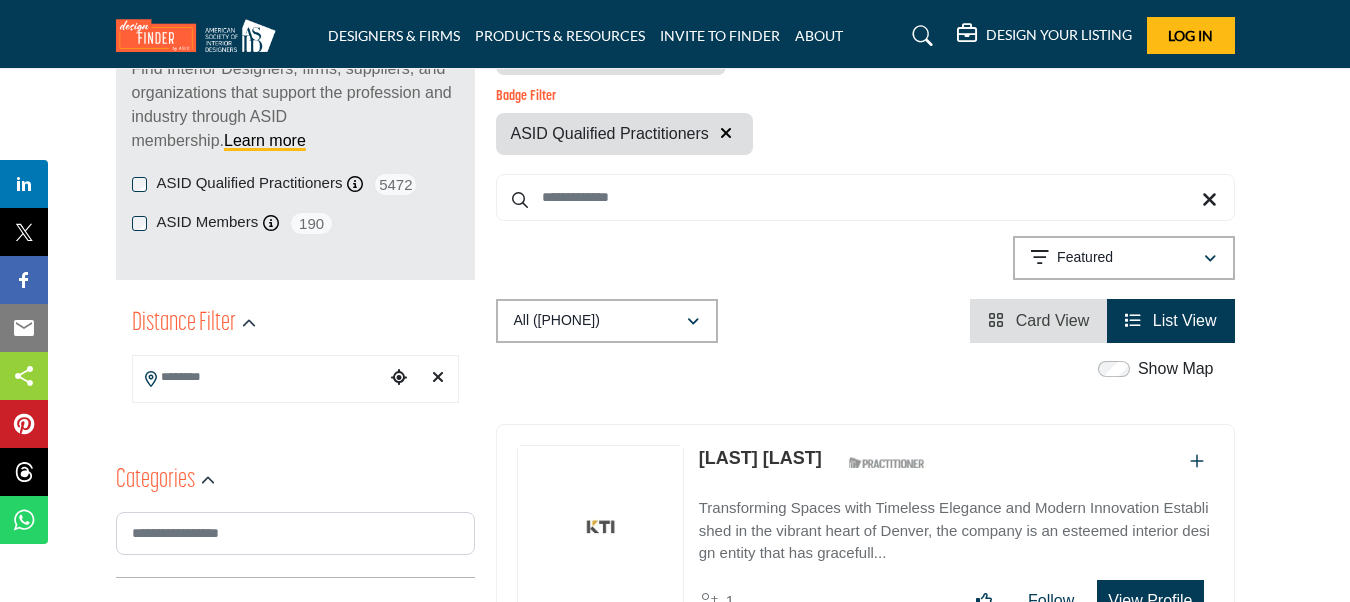 click on "Show Map" at bounding box center (1158, 369) 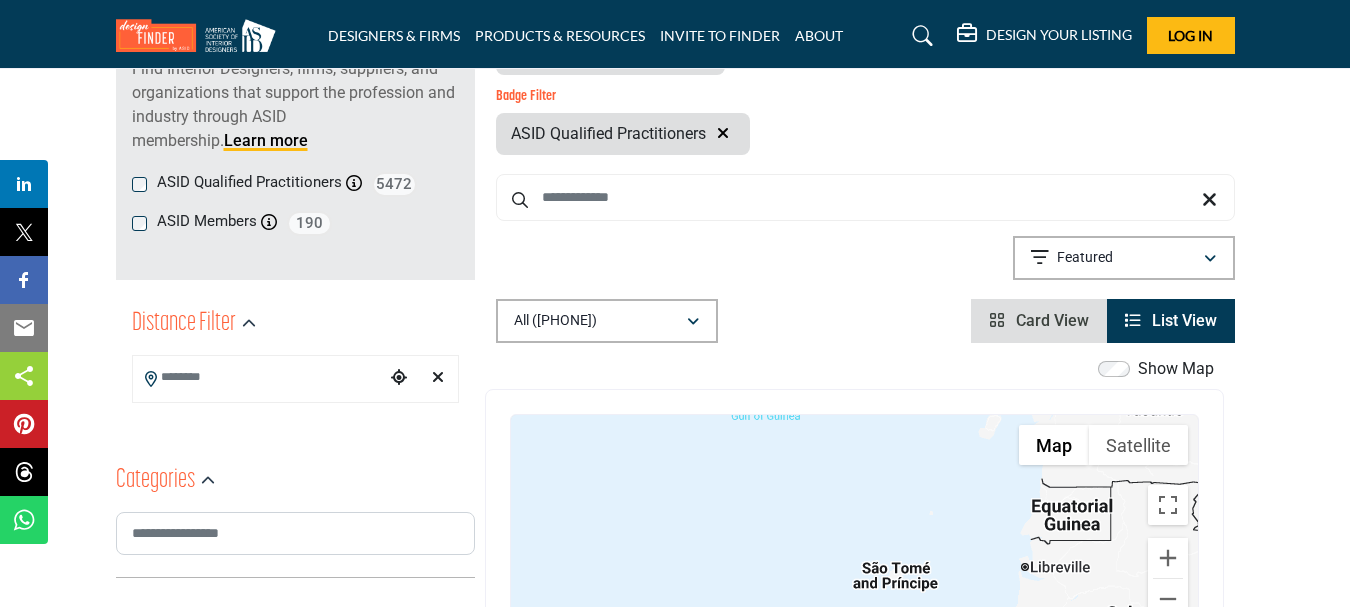 drag, startPoint x: 986, startPoint y: 527, endPoint x: 726, endPoint y: 499, distance: 261.50336 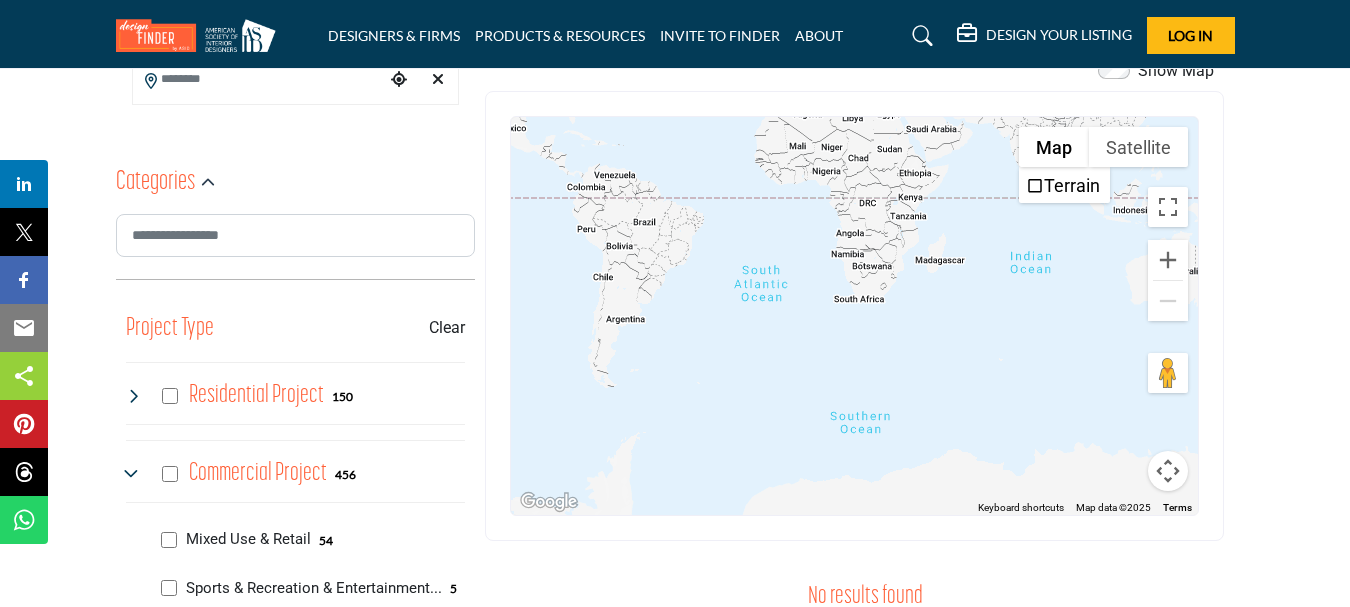 scroll, scrollTop: 600, scrollLeft: 0, axis: vertical 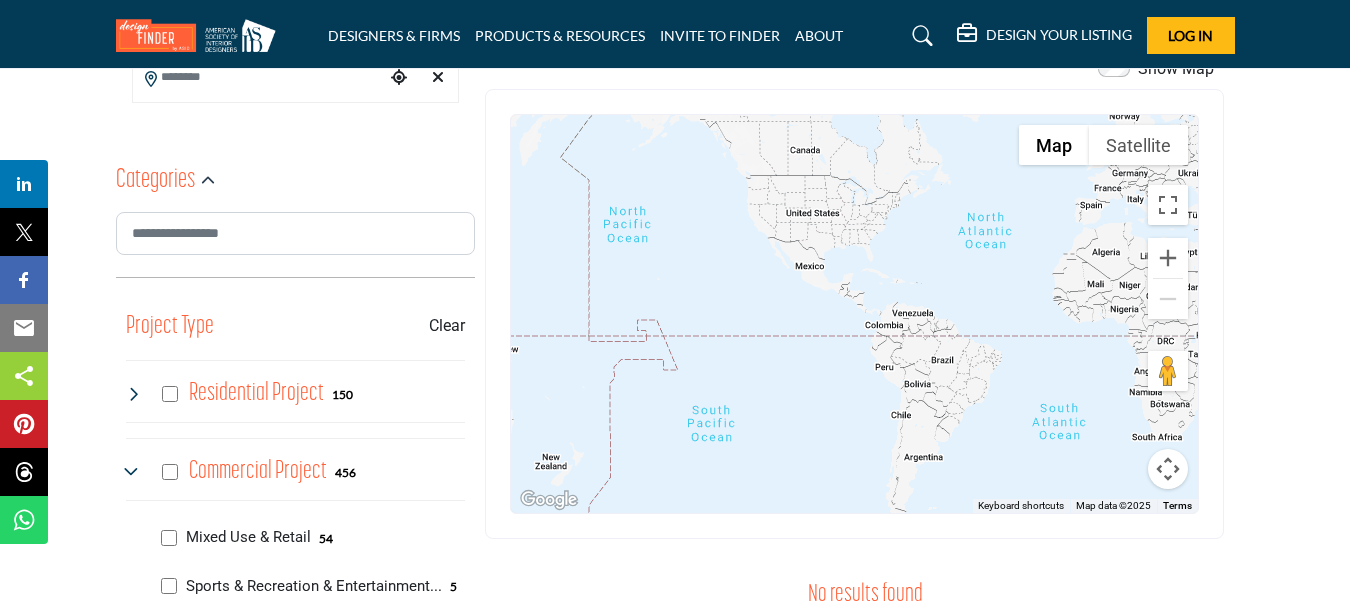 drag, startPoint x: 915, startPoint y: 353, endPoint x: 1101, endPoint y: 481, distance: 225.7875 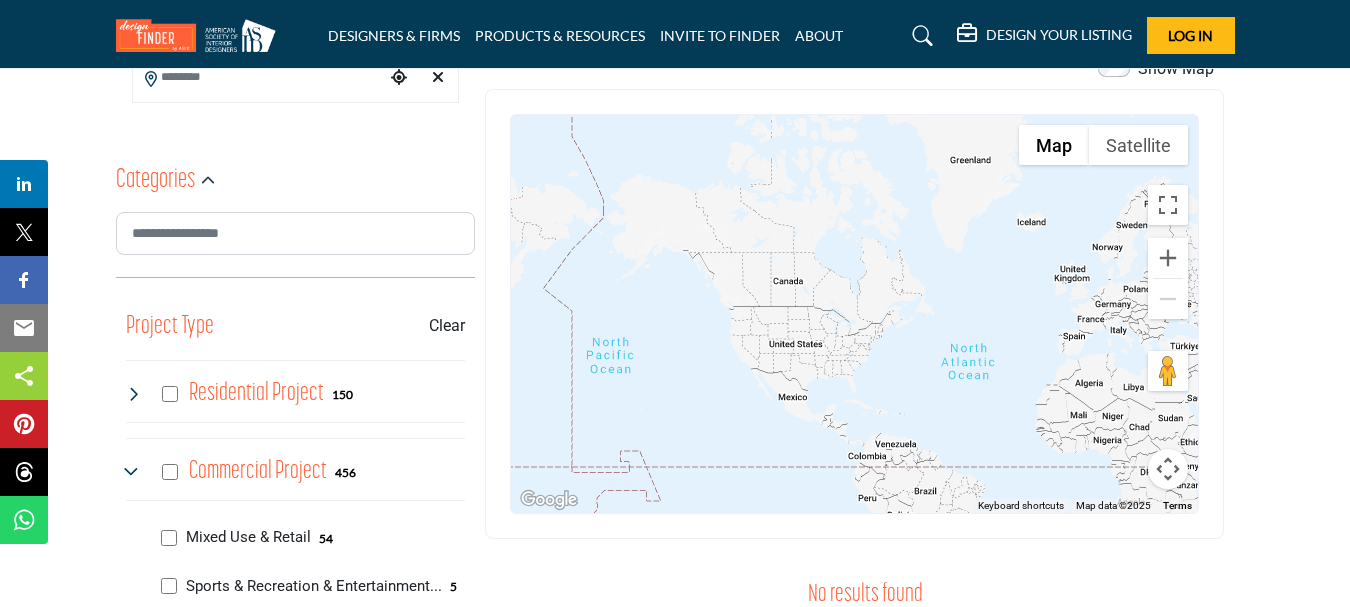drag, startPoint x: 796, startPoint y: 313, endPoint x: 741, endPoint y: 327, distance: 56.753853 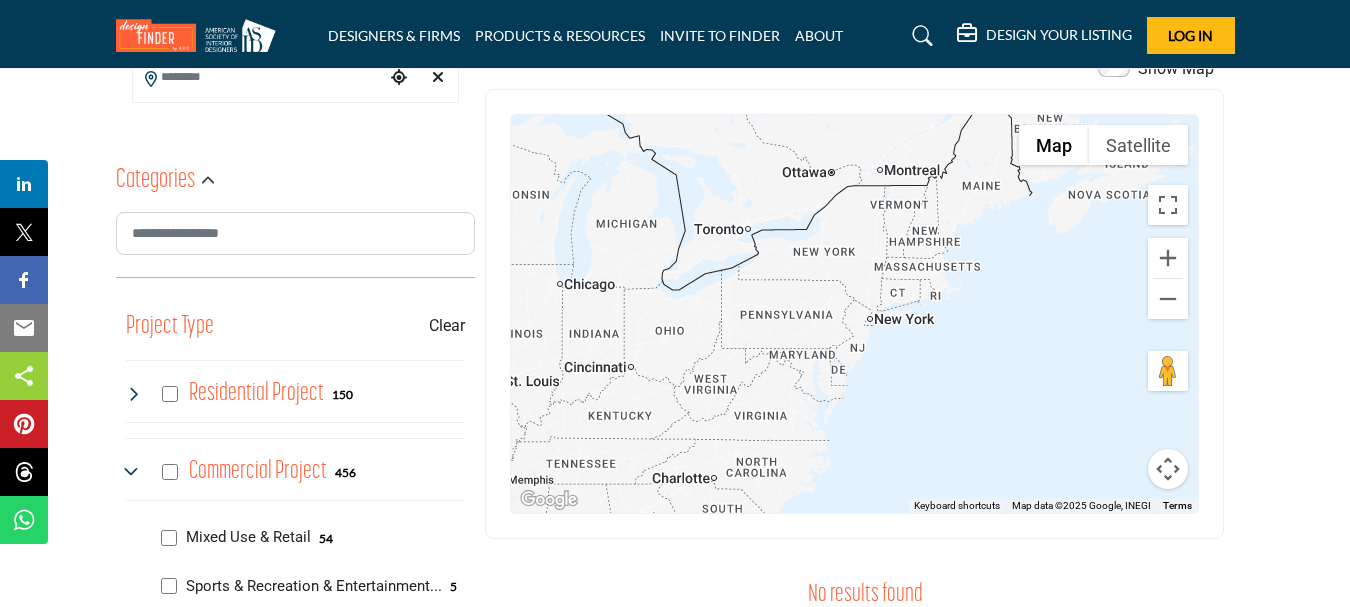 drag, startPoint x: 970, startPoint y: 336, endPoint x: 780, endPoint y: 411, distance: 204.26698 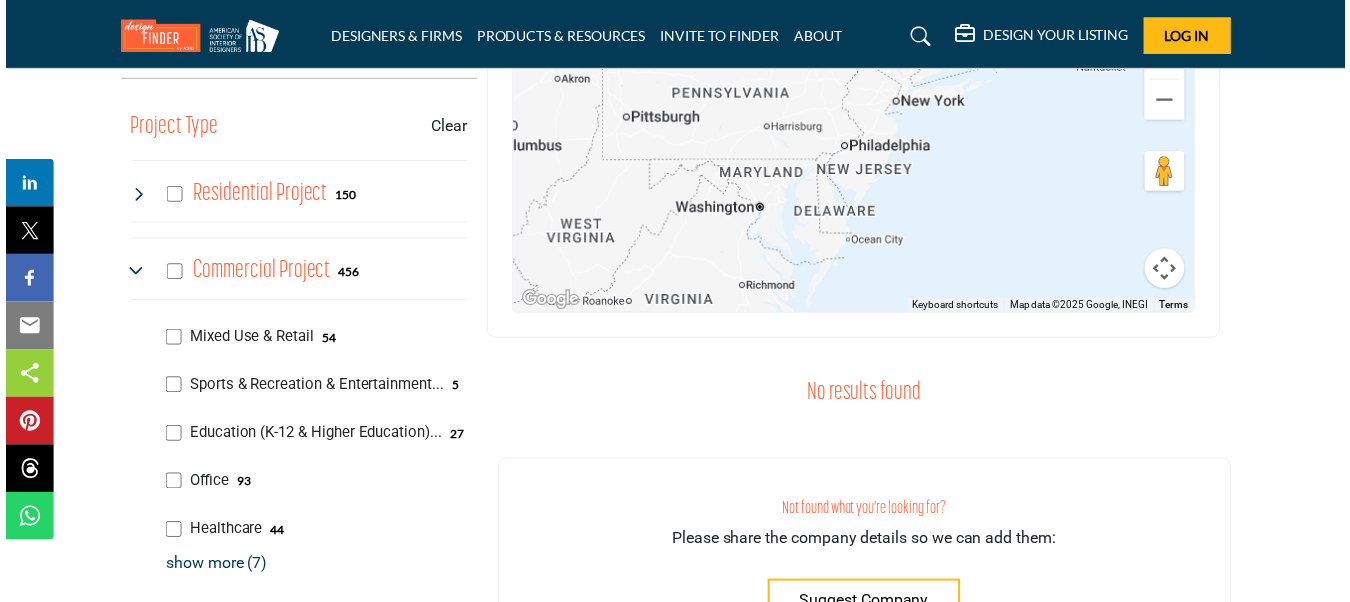 scroll, scrollTop: 800, scrollLeft: 0, axis: vertical 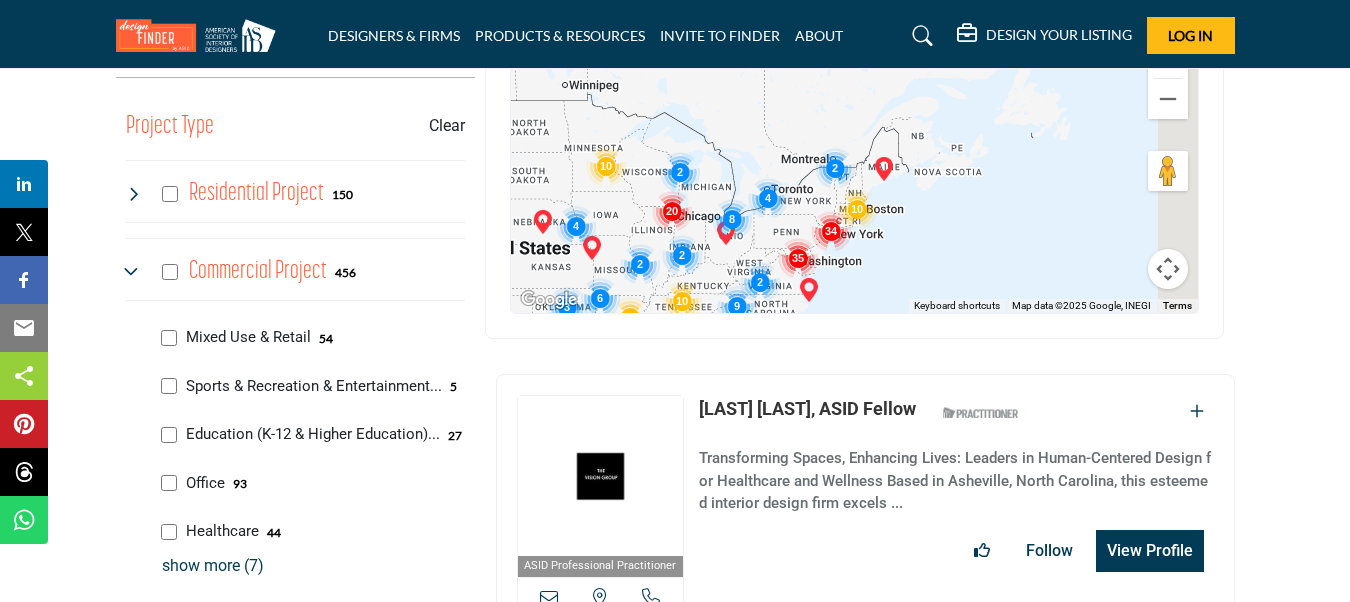 drag, startPoint x: 1099, startPoint y: 213, endPoint x: 778, endPoint y: 355, distance: 351.0057 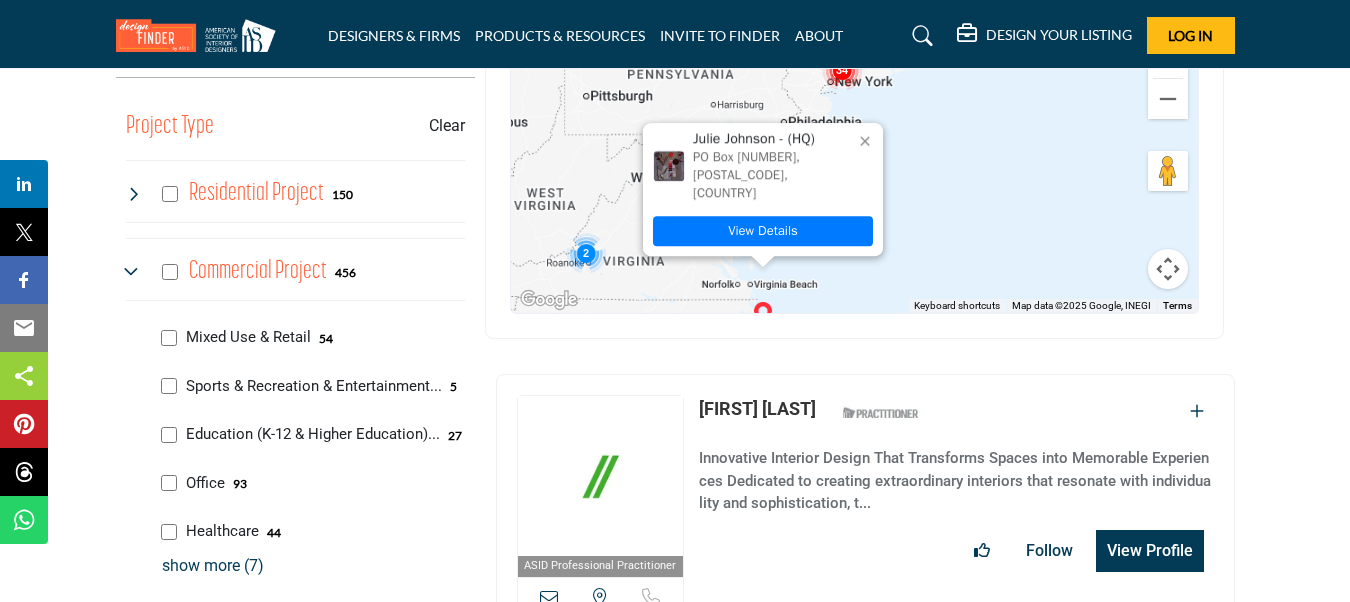 drag, startPoint x: 846, startPoint y: 214, endPoint x: 853, endPoint y: 350, distance: 136.18002 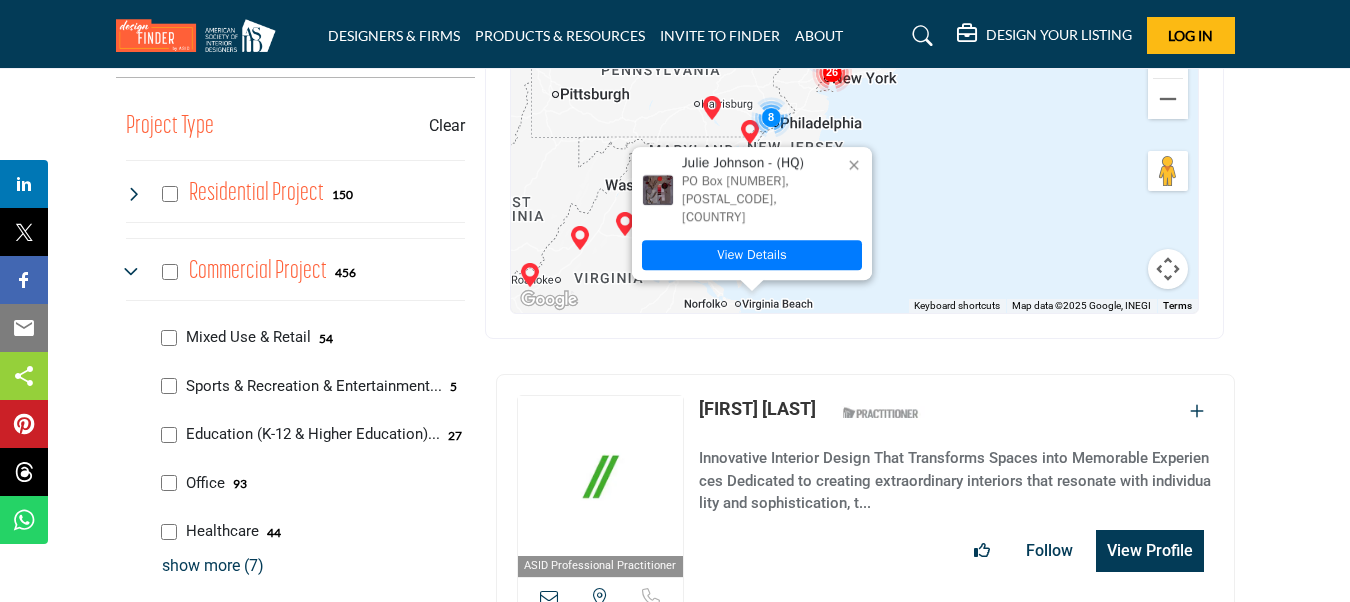click 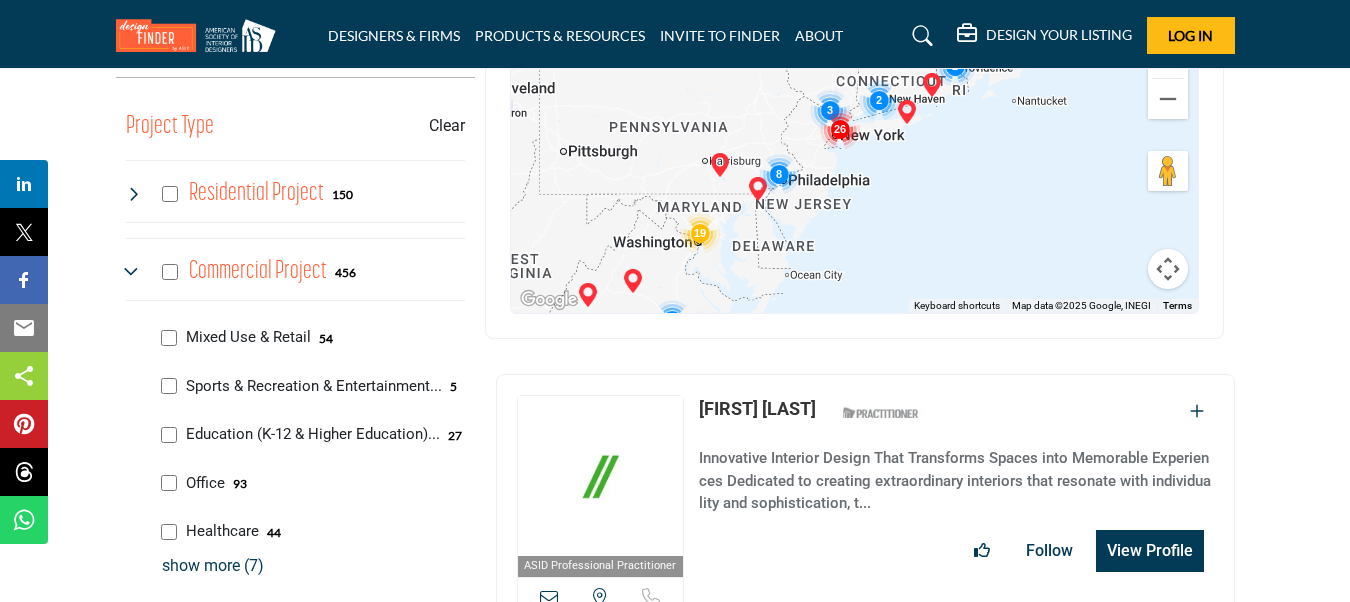 drag, startPoint x: 806, startPoint y: 169, endPoint x: 817, endPoint y: 242, distance: 73.82411 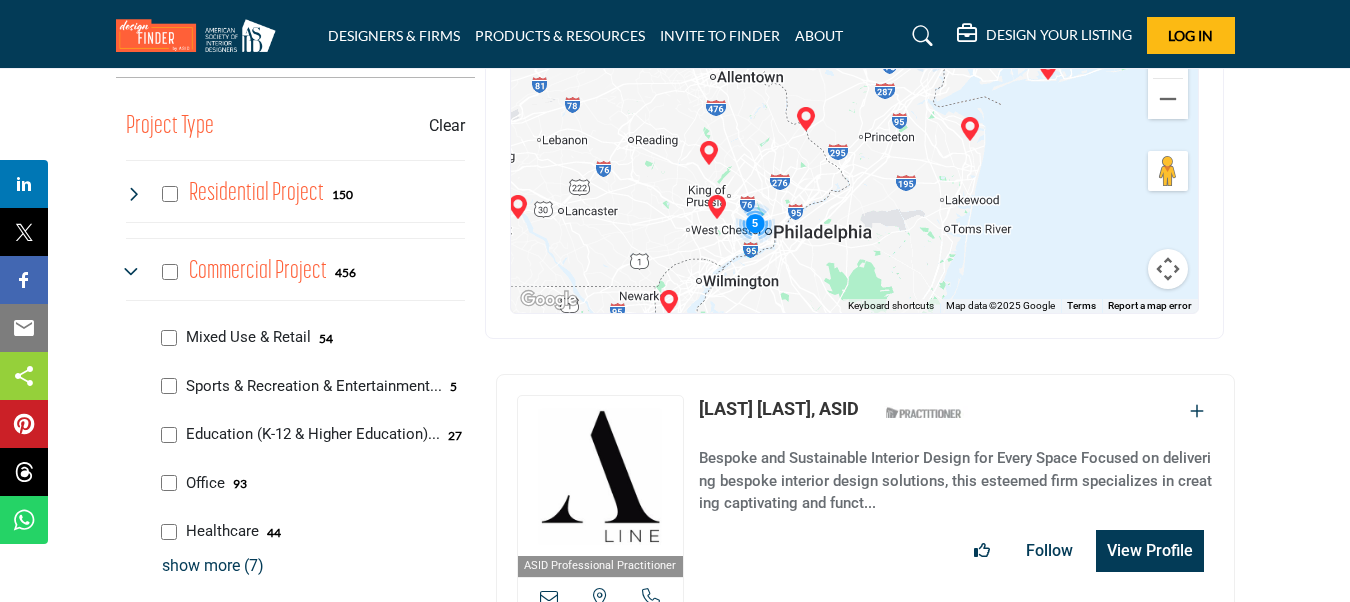drag, startPoint x: 780, startPoint y: 179, endPoint x: 795, endPoint y: 270, distance: 92.22798 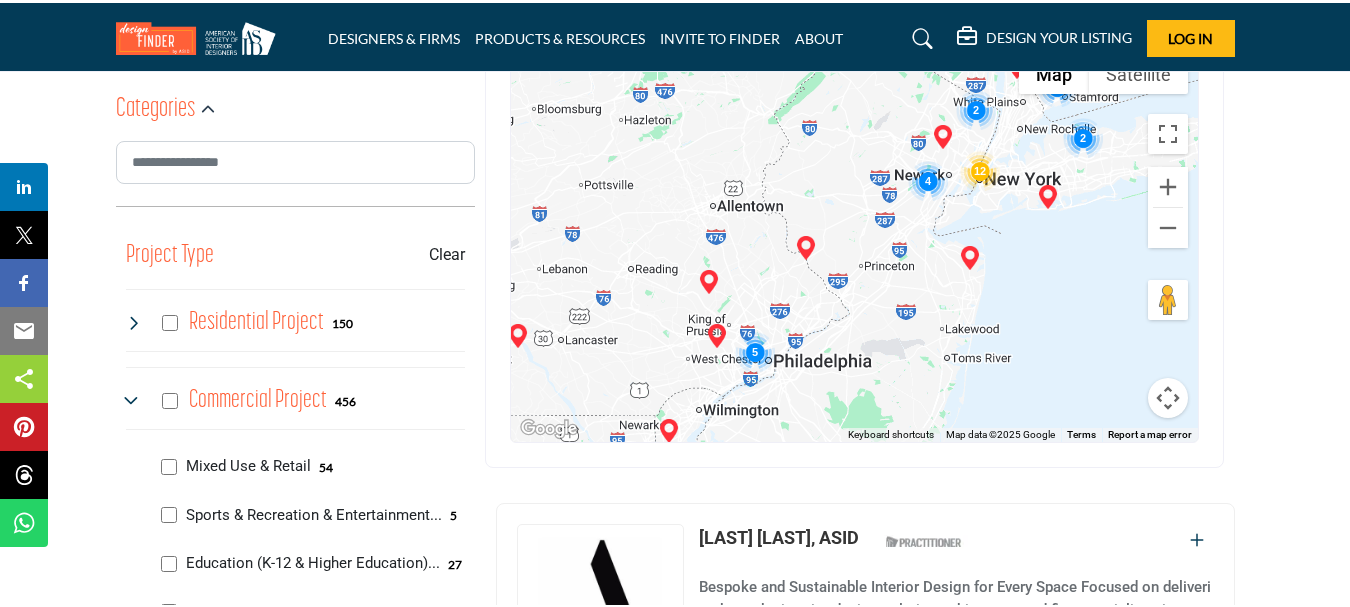 scroll, scrollTop: 700, scrollLeft: 0, axis: vertical 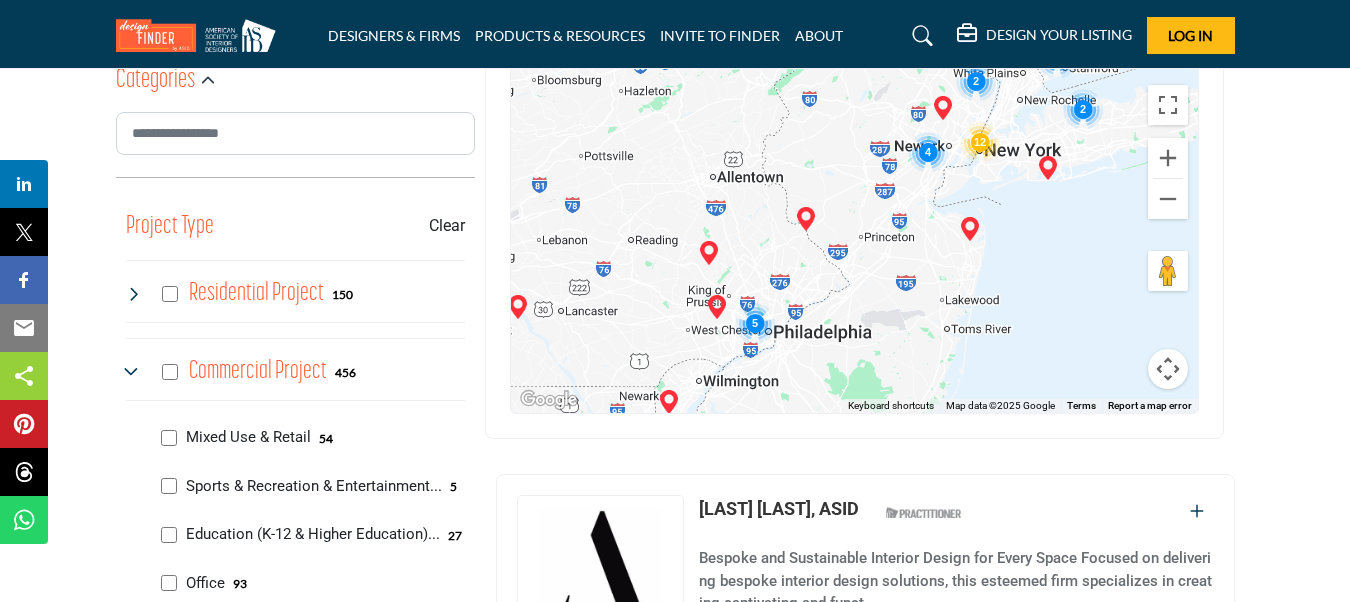 click at bounding box center (755, 323) 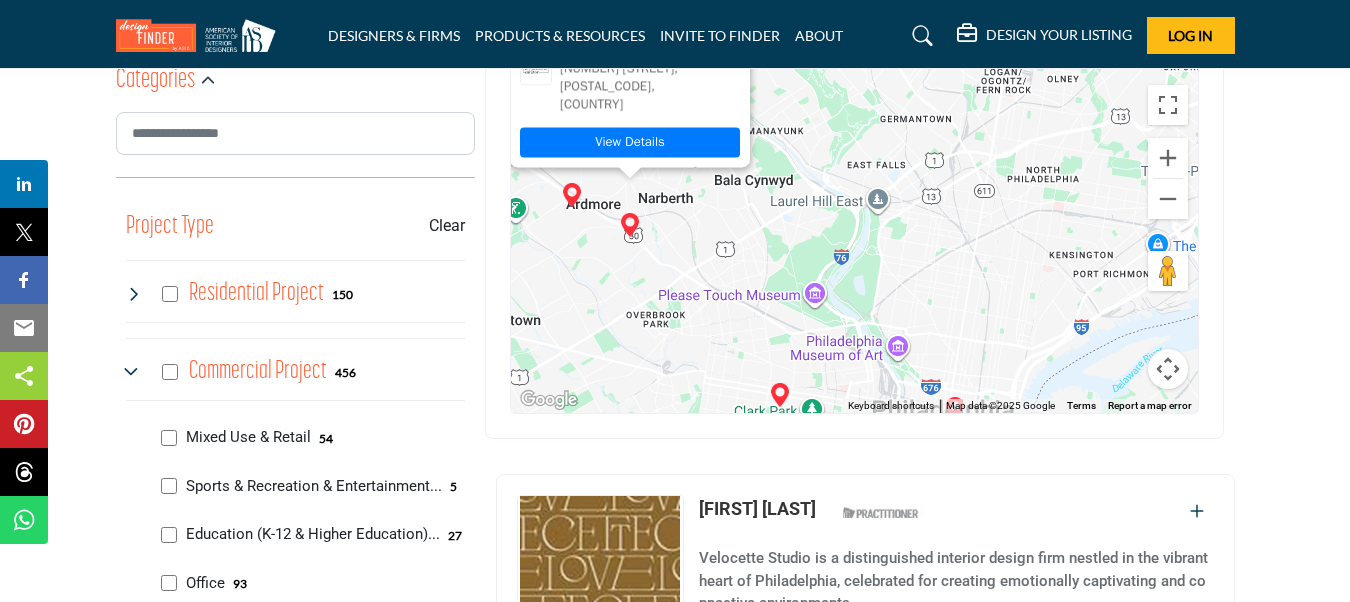 drag, startPoint x: 960, startPoint y: 318, endPoint x: 841, endPoint y: 248, distance: 138.06158 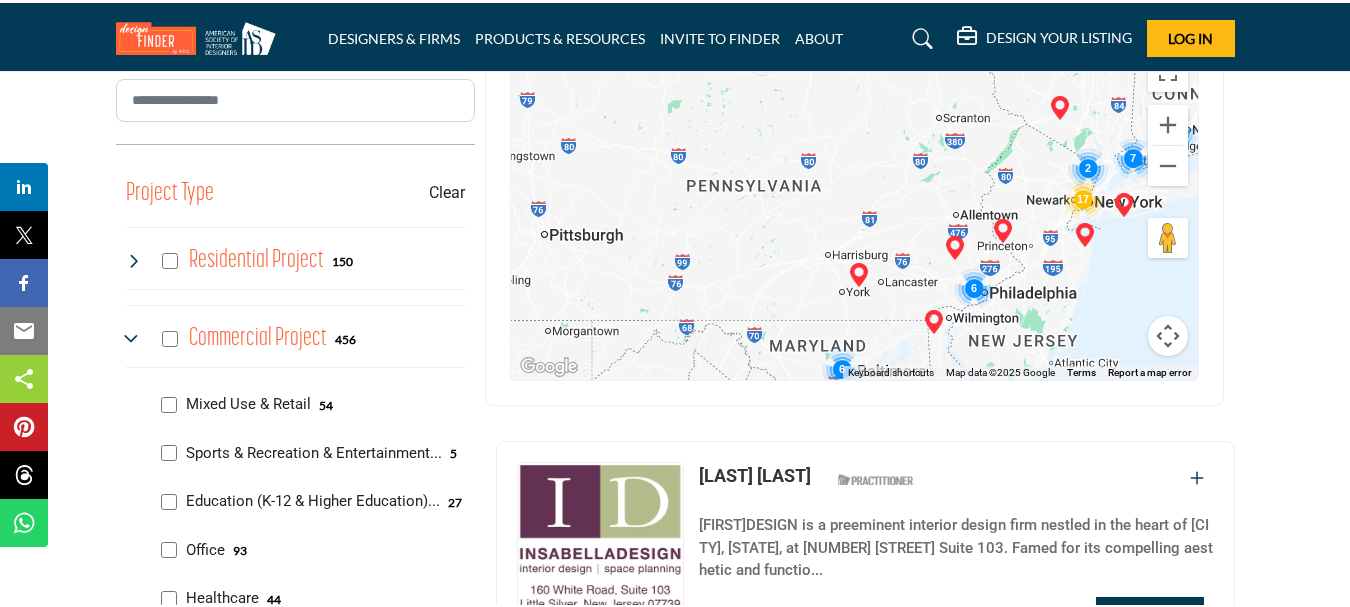 scroll, scrollTop: 700, scrollLeft: 0, axis: vertical 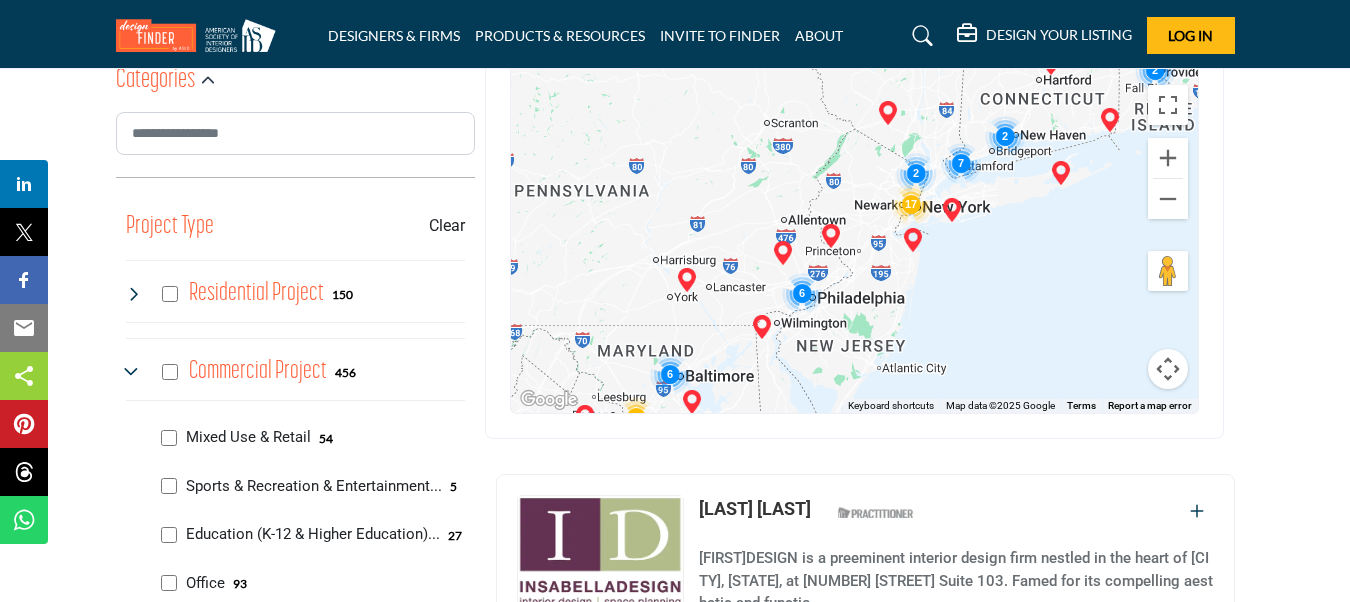 drag, startPoint x: 1105, startPoint y: 327, endPoint x: 931, endPoint y: 299, distance: 176.23848 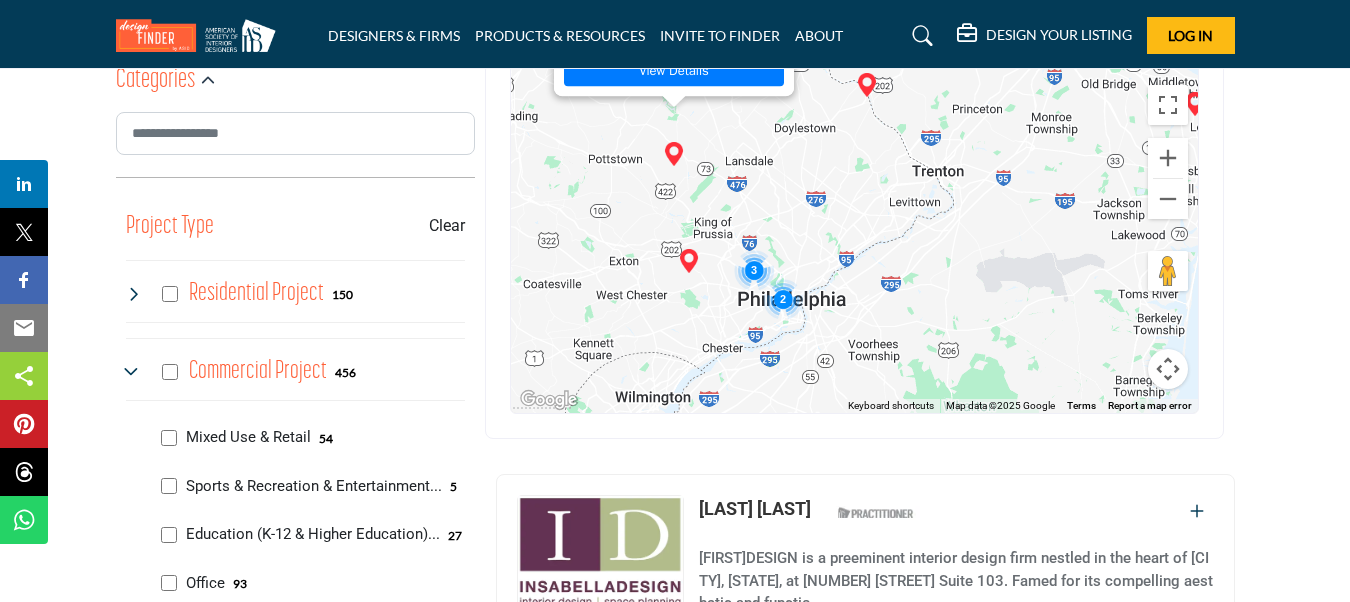 click at bounding box center (783, 299) 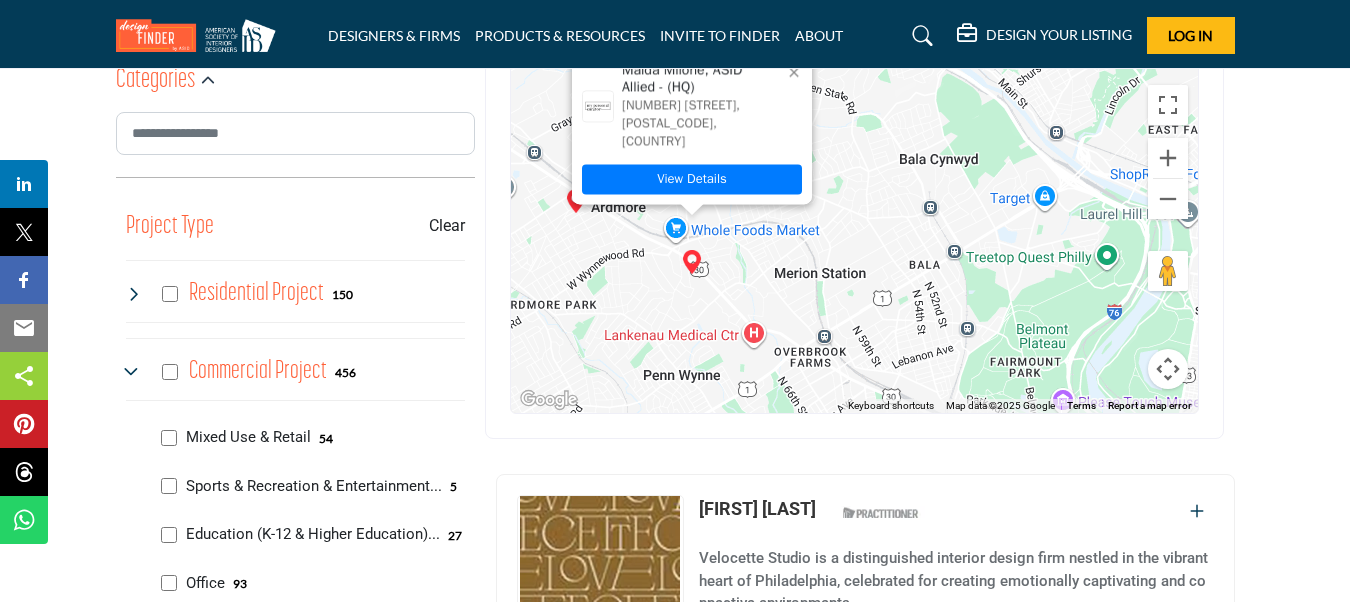 click at bounding box center (692, 262) 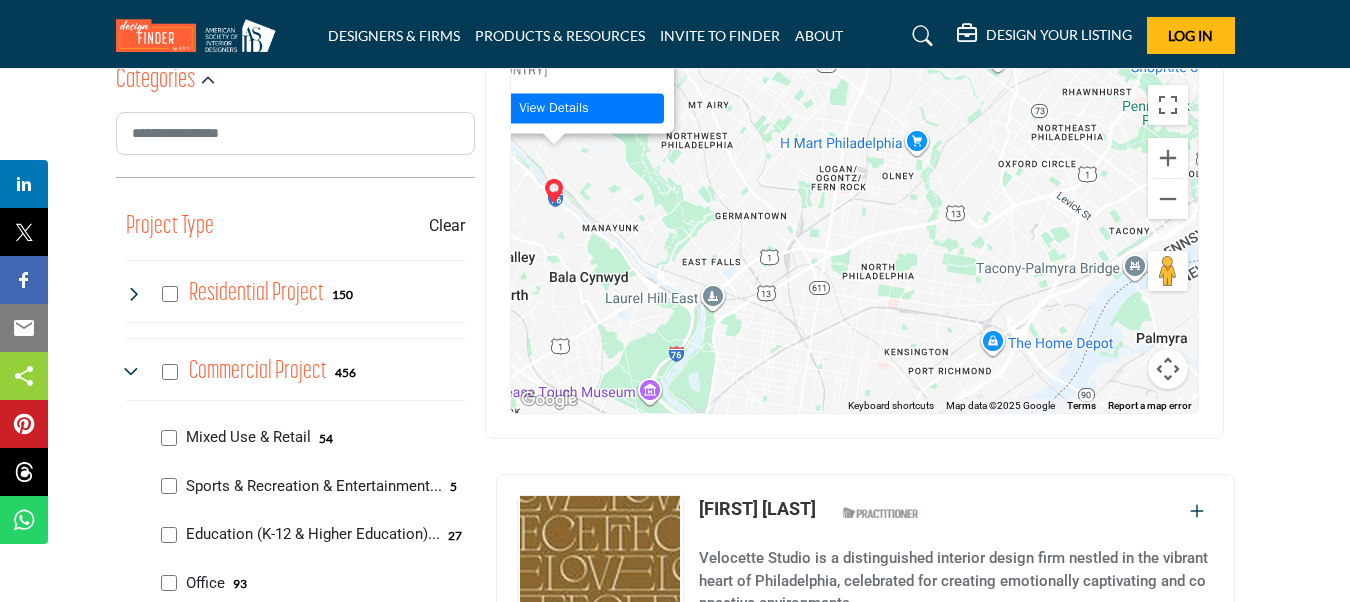 drag, startPoint x: 975, startPoint y: 297, endPoint x: 687, endPoint y: 226, distance: 296.62265 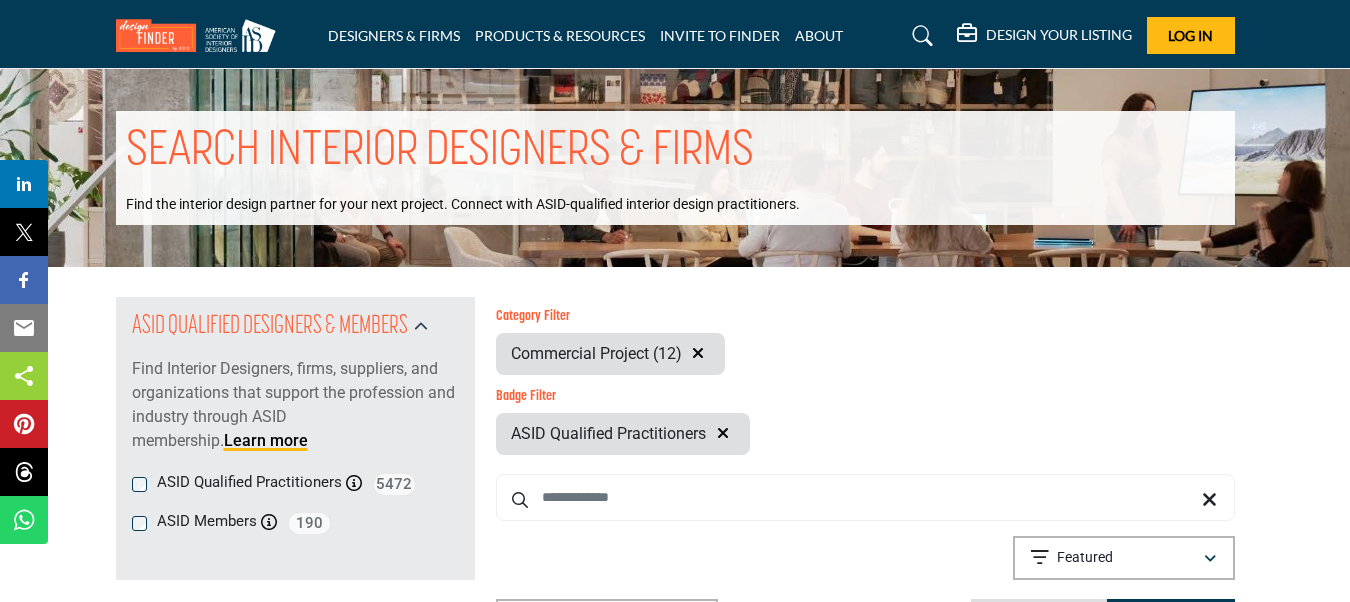 scroll, scrollTop: 2000, scrollLeft: 0, axis: vertical 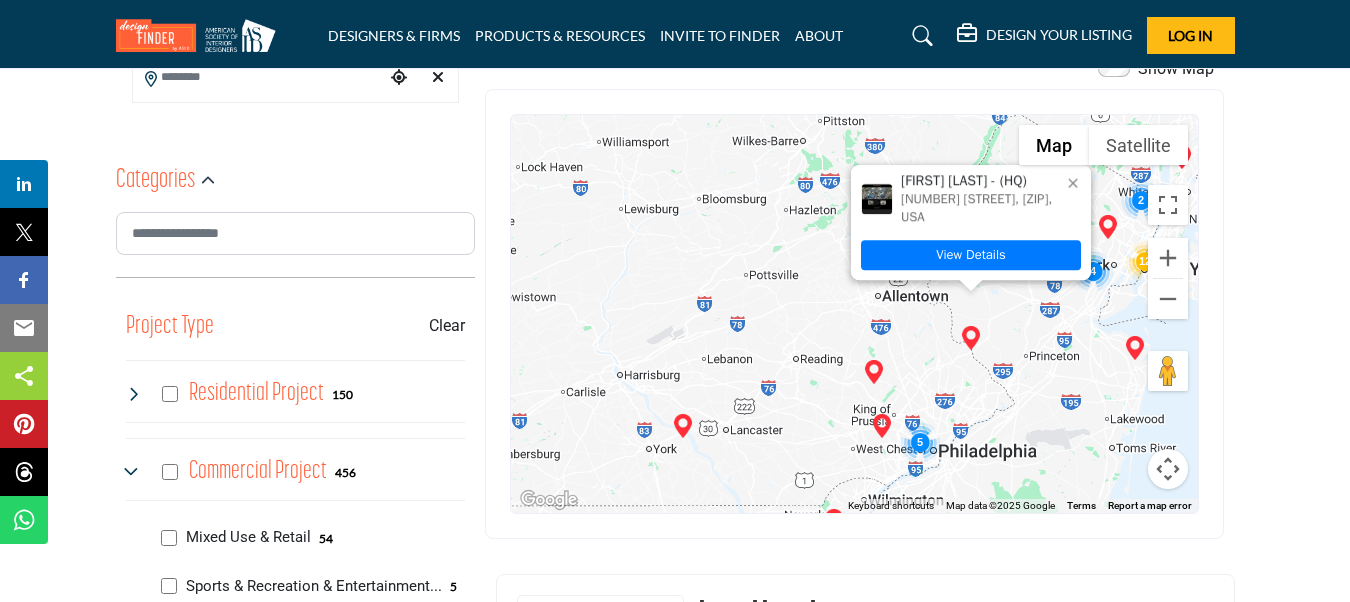 drag, startPoint x: 909, startPoint y: 430, endPoint x: 909, endPoint y: 328, distance: 102 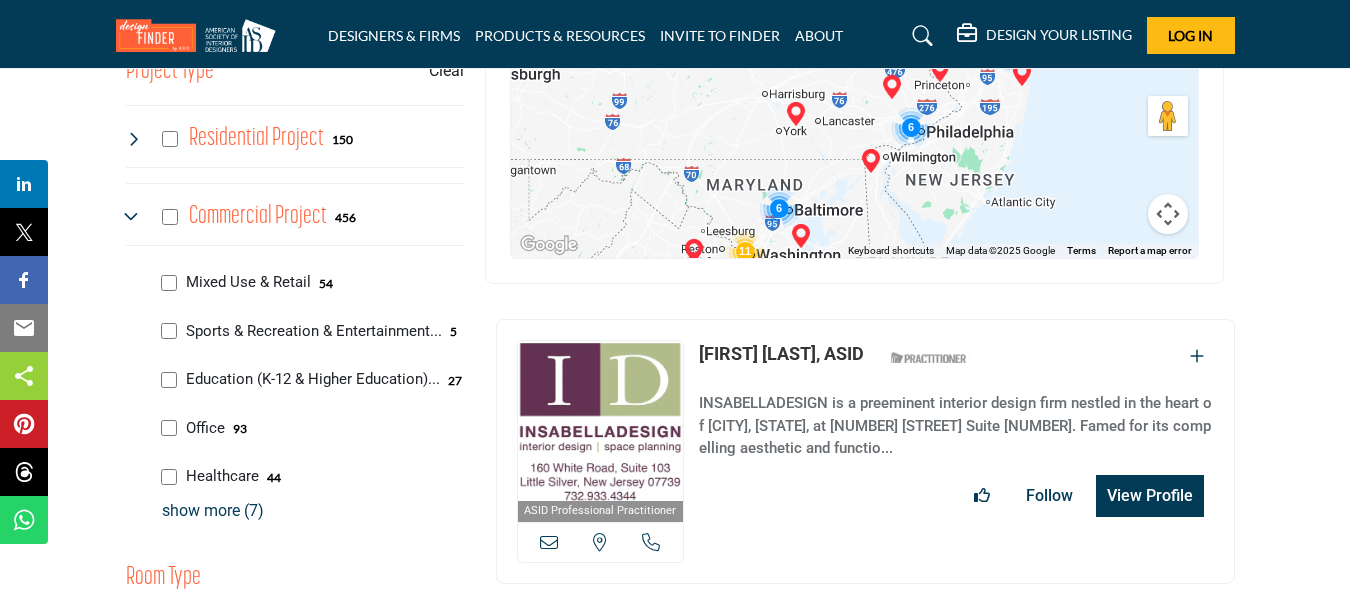 scroll, scrollTop: 900, scrollLeft: 0, axis: vertical 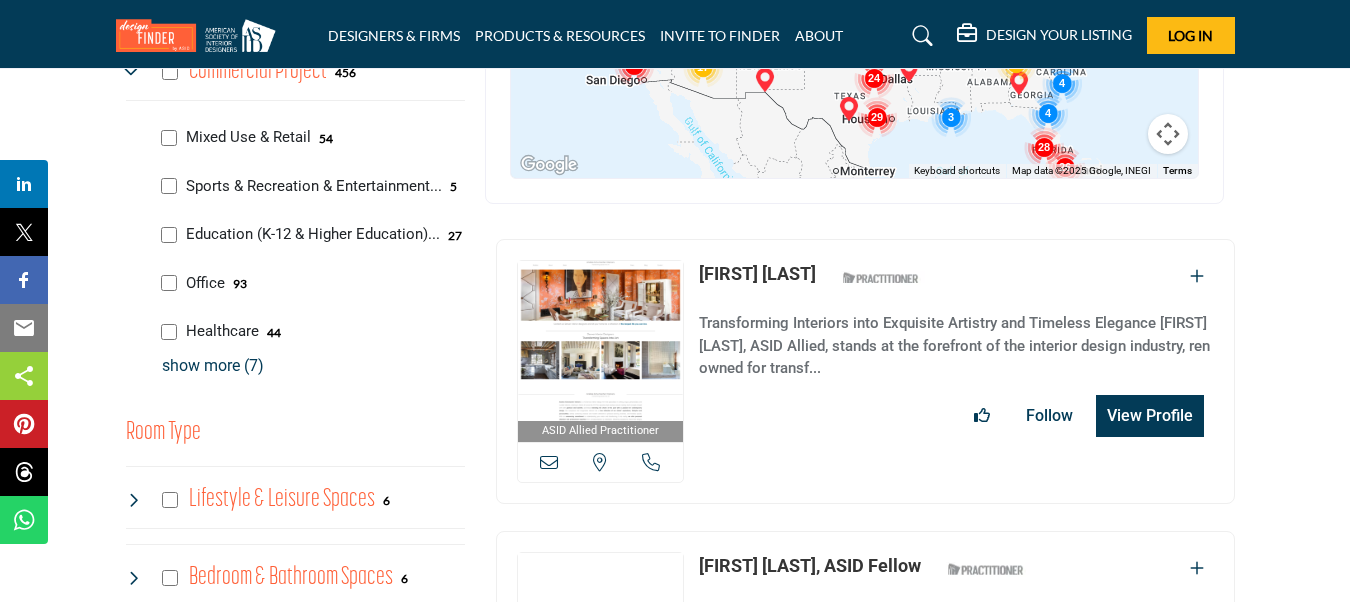 click on "show more (7)" at bounding box center (313, 366) 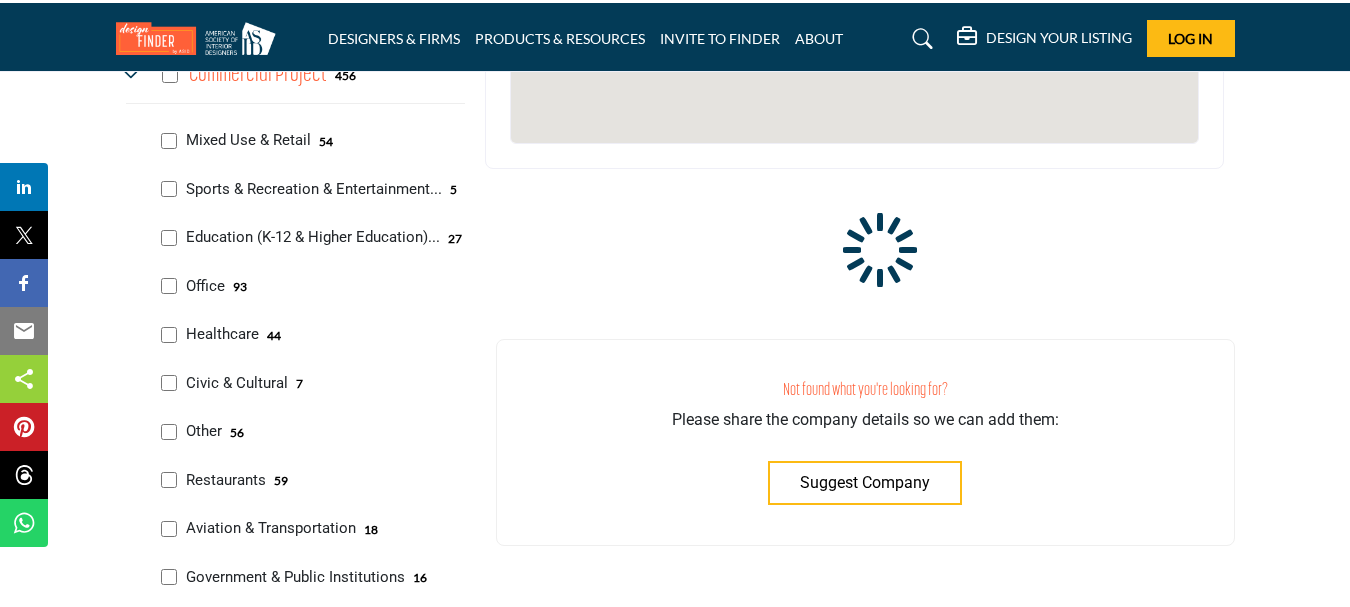 scroll, scrollTop: 1100, scrollLeft: 0, axis: vertical 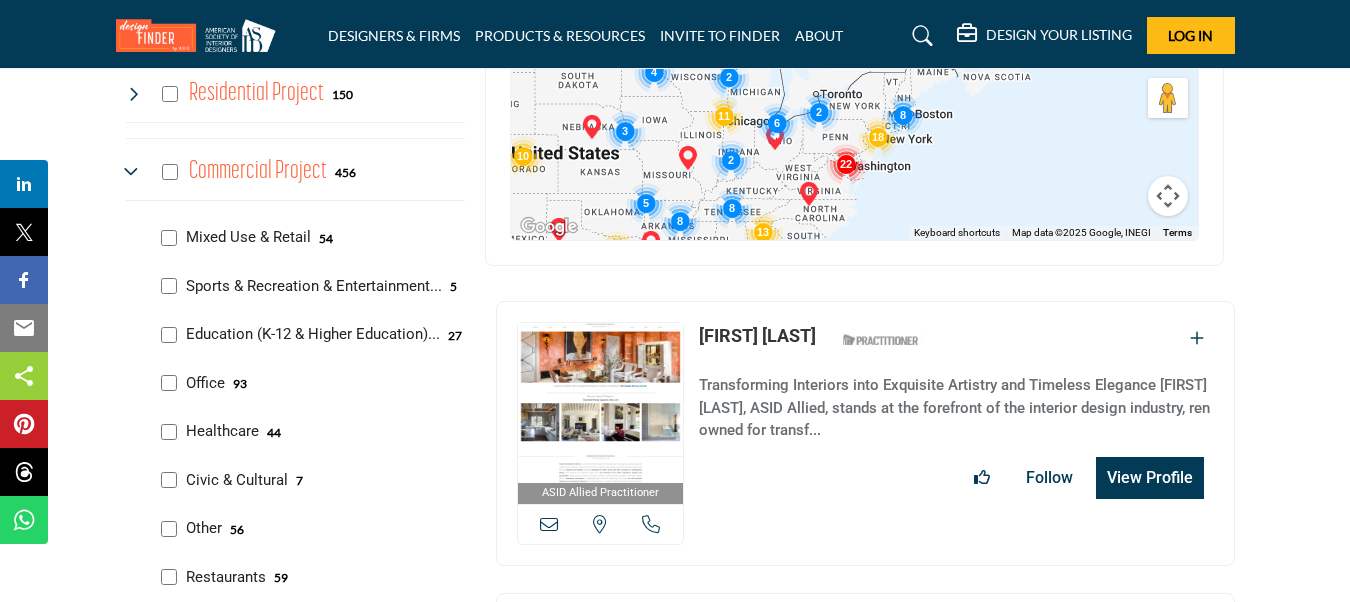 drag, startPoint x: 1109, startPoint y: 165, endPoint x: 853, endPoint y: 275, distance: 278.6324 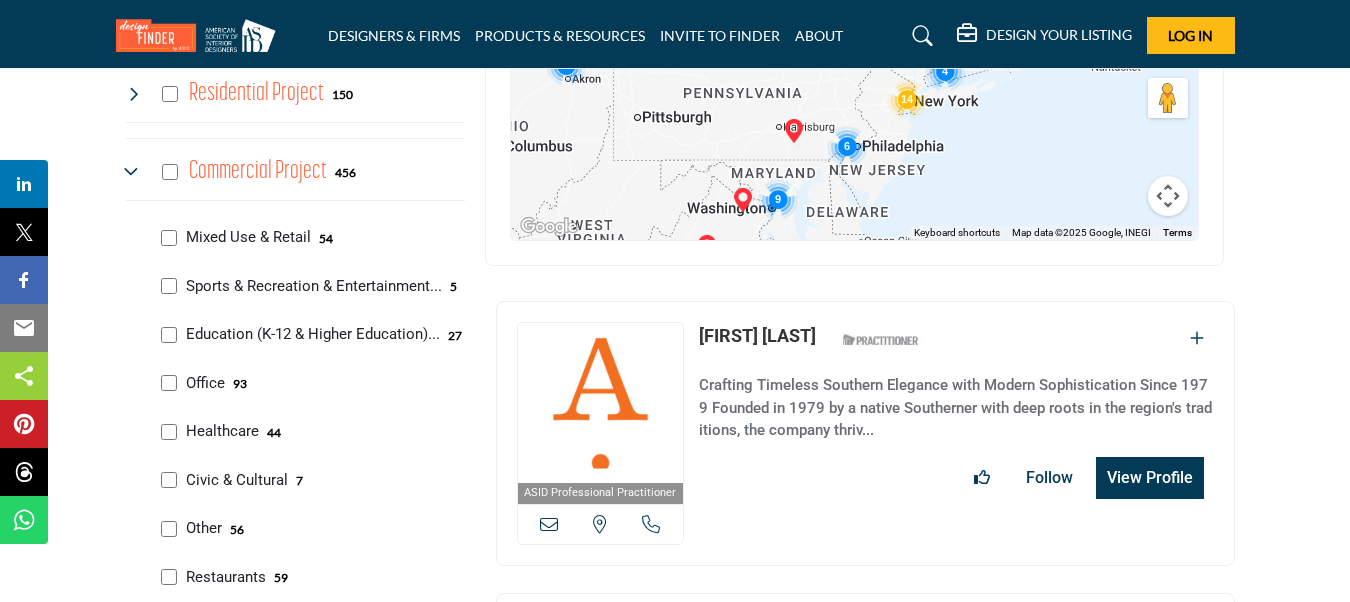 drag, startPoint x: 915, startPoint y: 129, endPoint x: 853, endPoint y: 275, distance: 158.61903 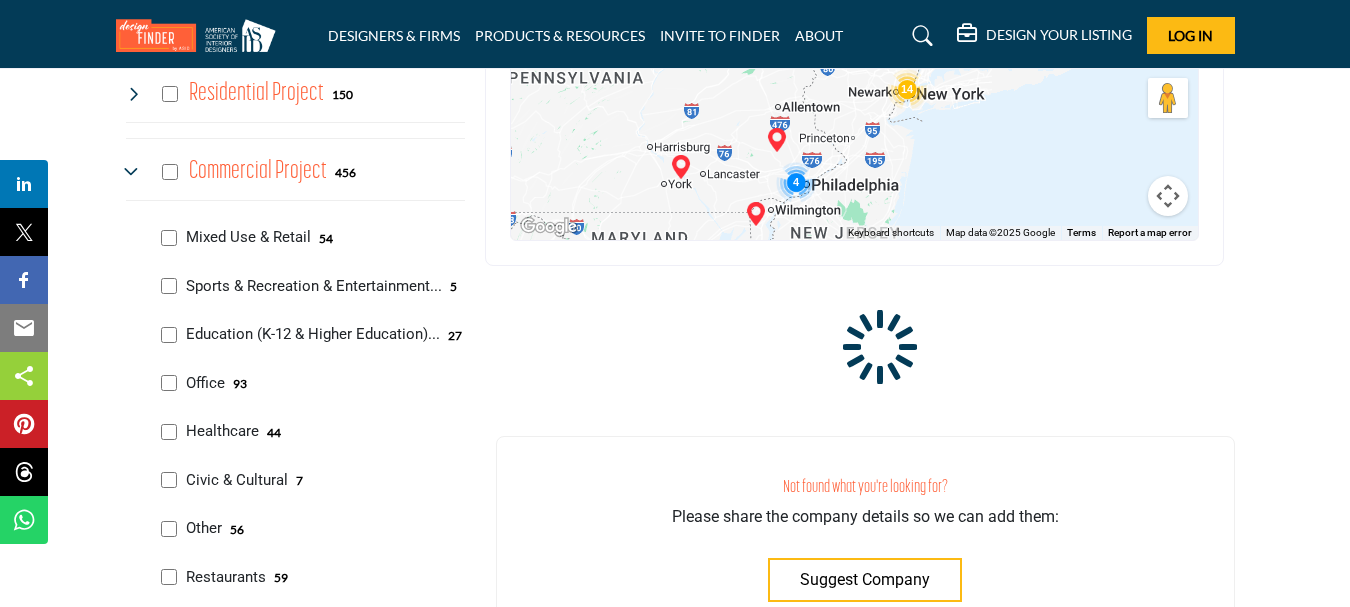 drag, startPoint x: 899, startPoint y: 149, endPoint x: 878, endPoint y: 202, distance: 57.00877 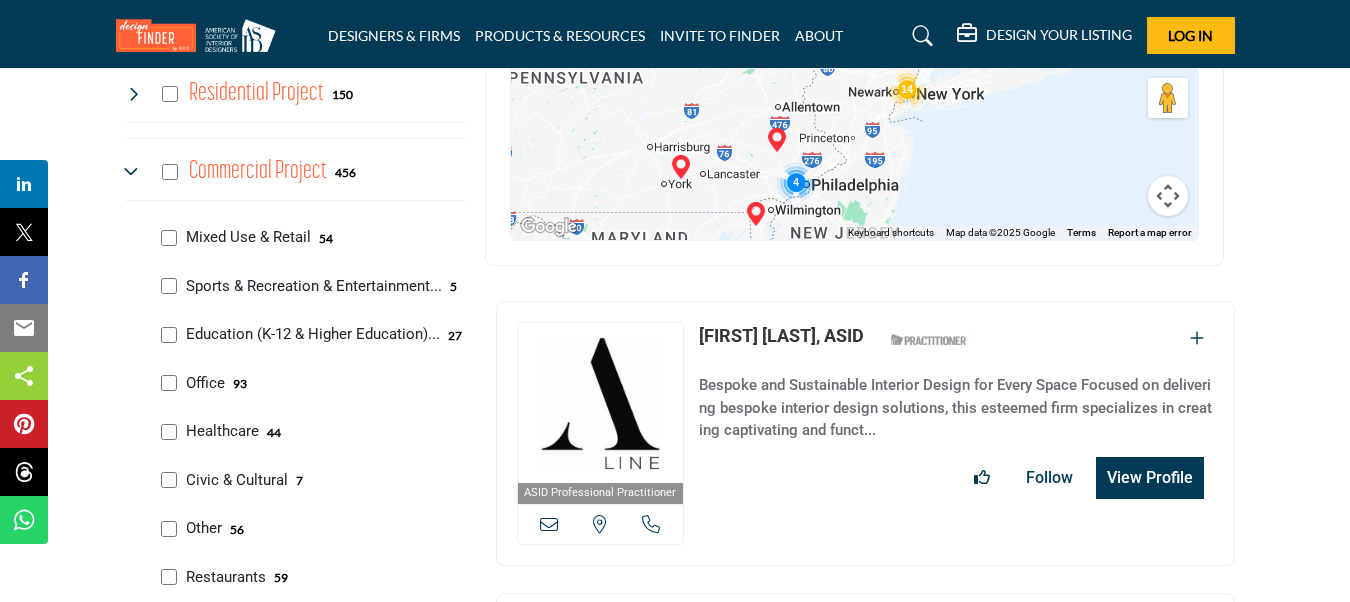 click on "ASID QUALIFIED DESIGNERS & MEMBERS
Find Interior Designers, firms, suppliers, and organizations that support the profession and industry through ASID membership.  Learn more
ASID Qualified Practitioners
5472" at bounding box center [675, 3045] 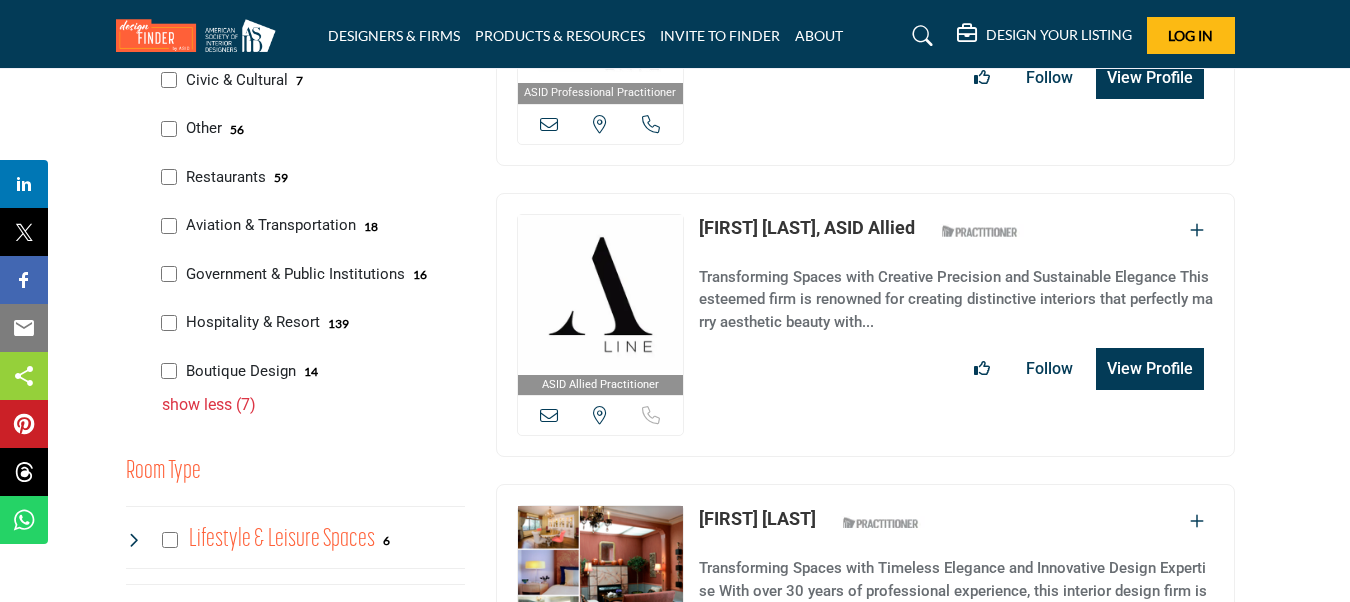 scroll, scrollTop: 1400, scrollLeft: 0, axis: vertical 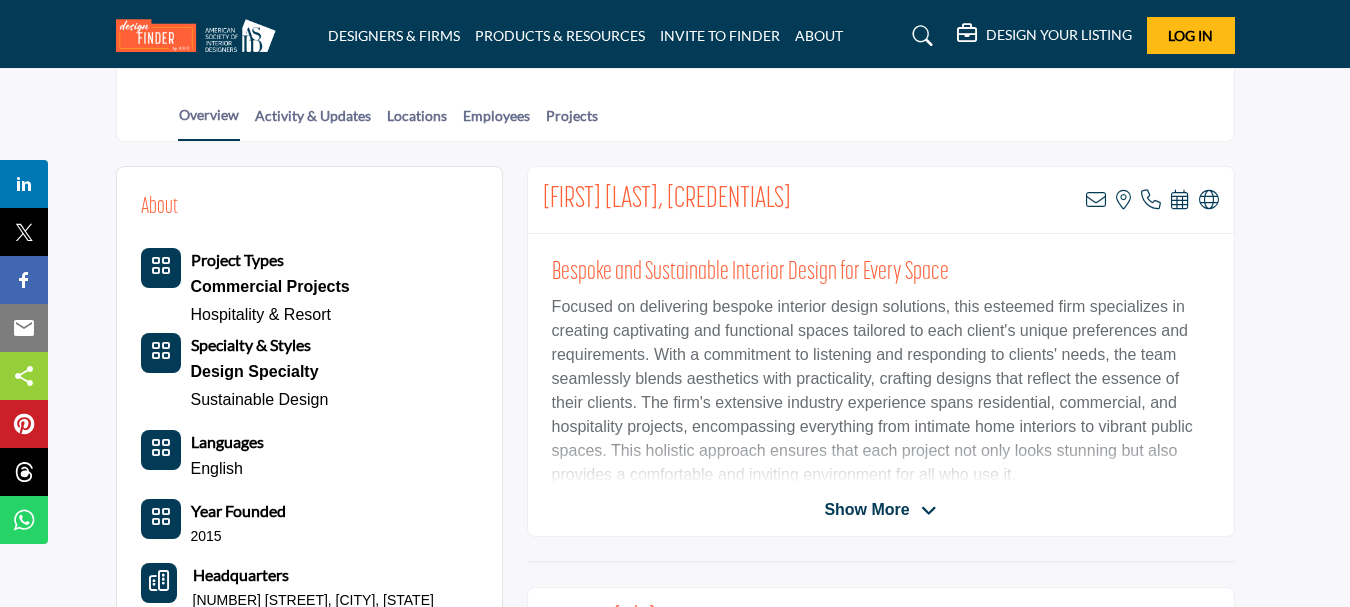 click on "Show More" at bounding box center (866, 510) 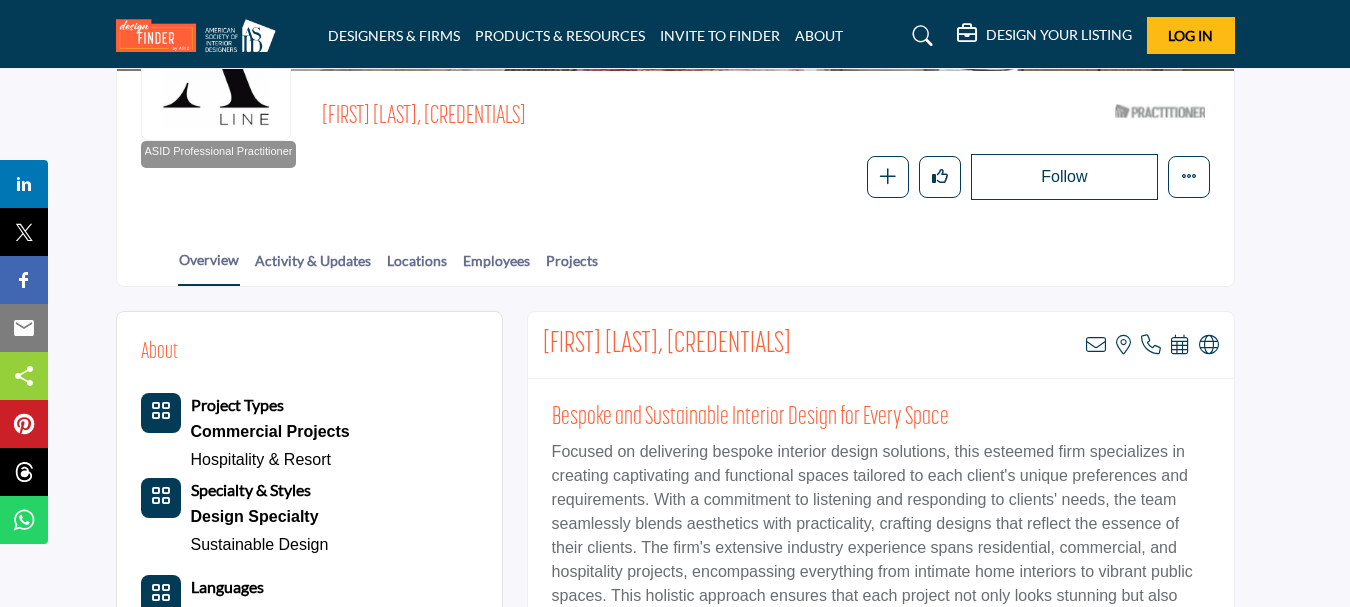 scroll, scrollTop: 300, scrollLeft: 0, axis: vertical 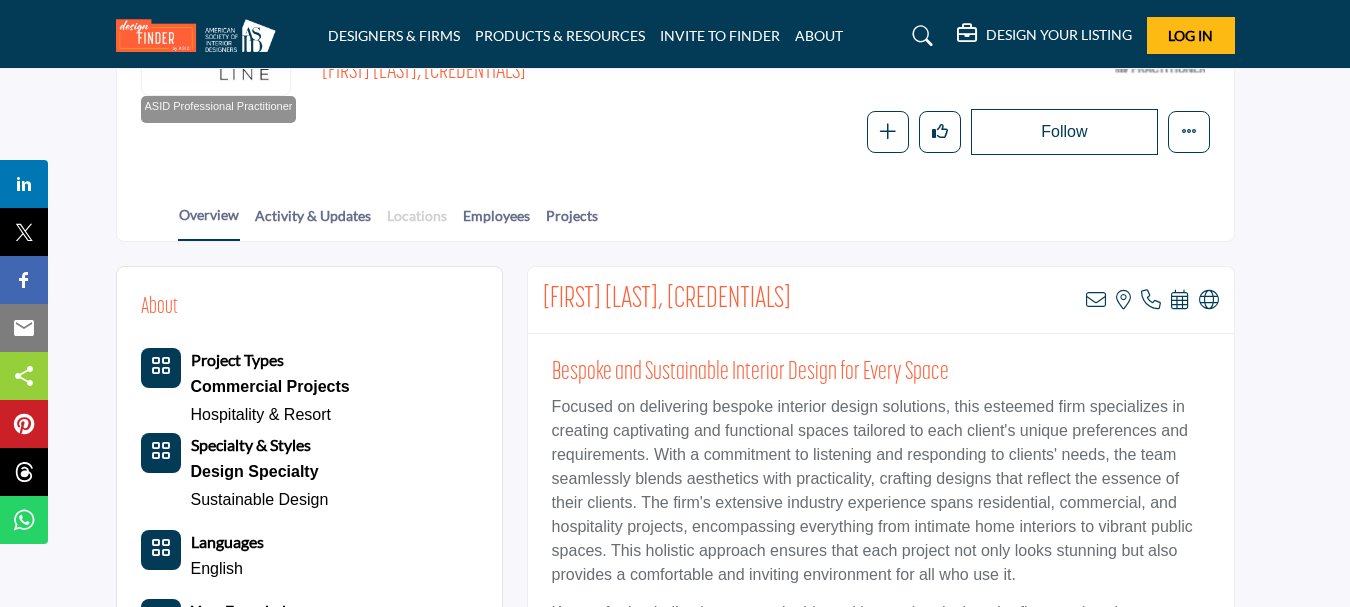 click on "Locations" at bounding box center (417, 222) 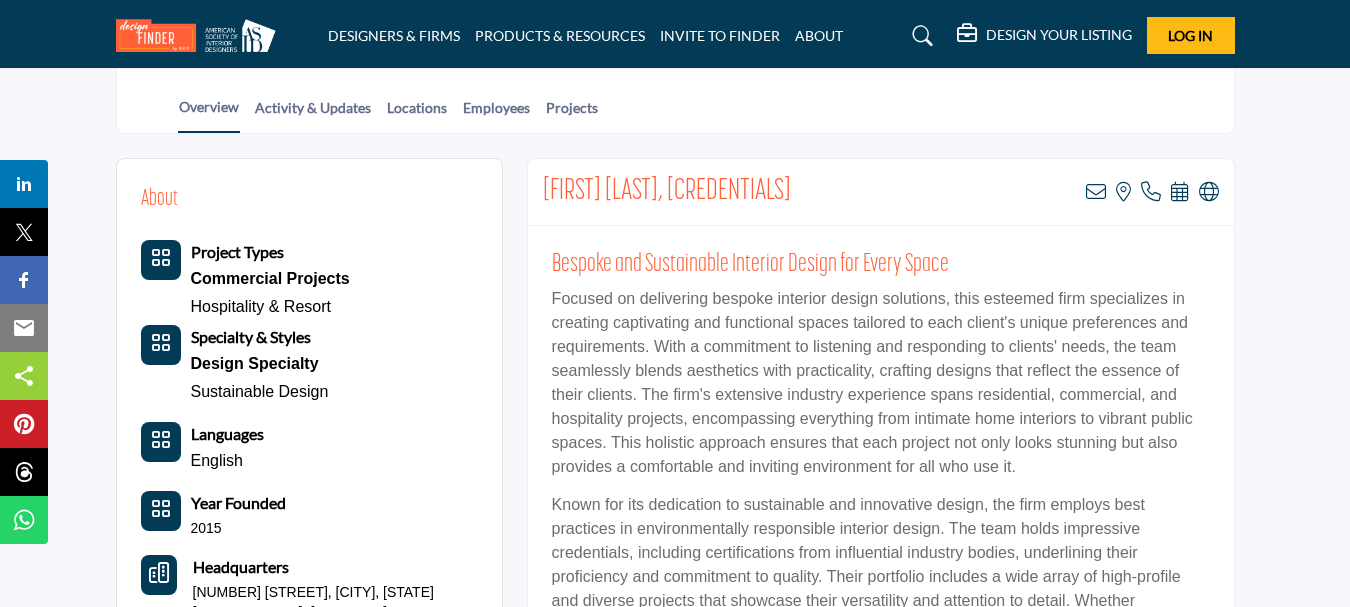 scroll, scrollTop: 599, scrollLeft: 0, axis: vertical 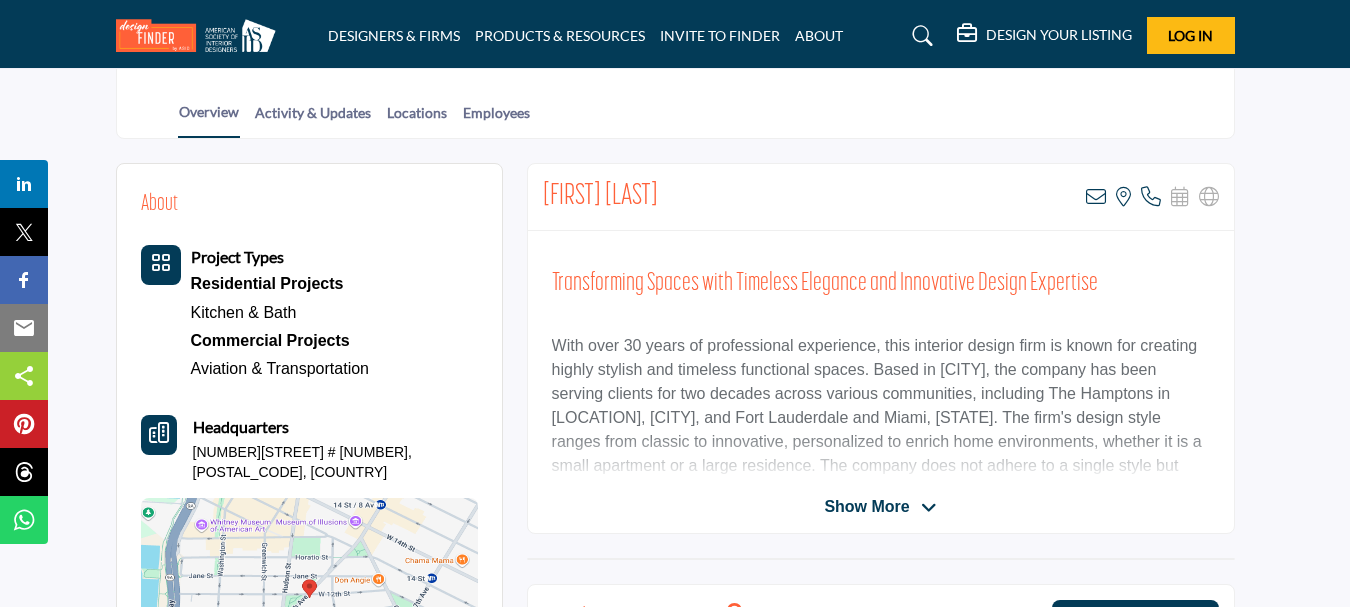 click on "Show More" at bounding box center [866, 507] 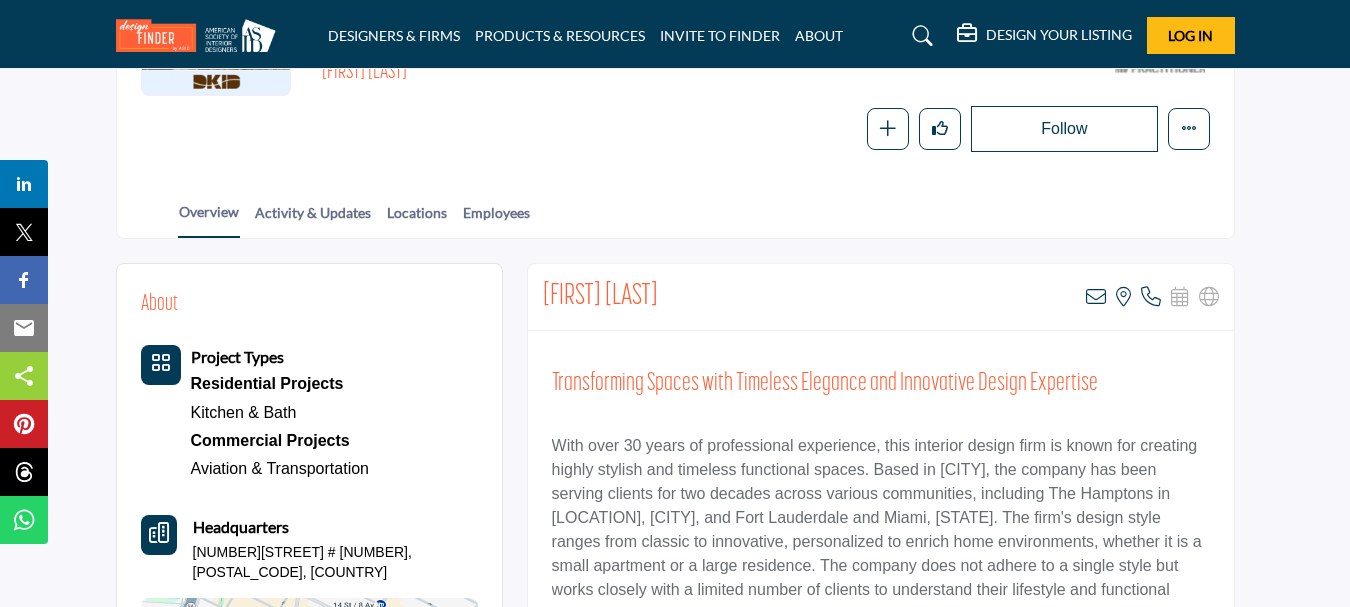scroll, scrollTop: 400, scrollLeft: 0, axis: vertical 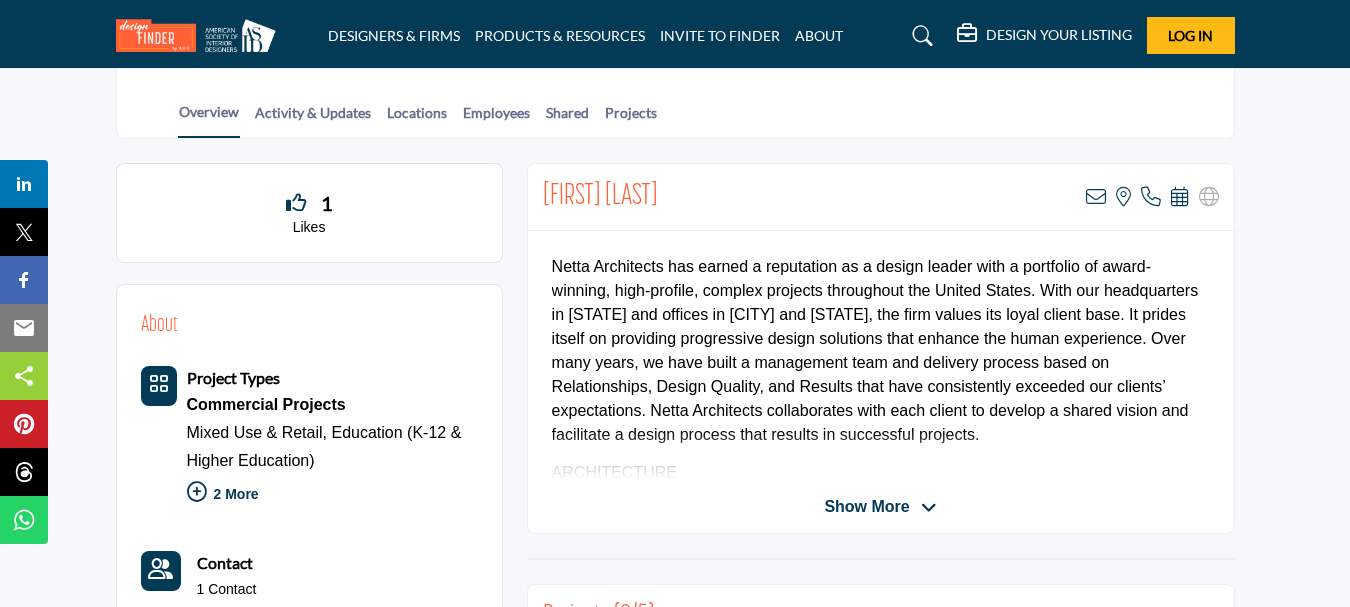click on "[NAME] [LAST]
View email address of this listing
View the location of this listing
Call Number Schedule a Meeting" at bounding box center [881, 348] 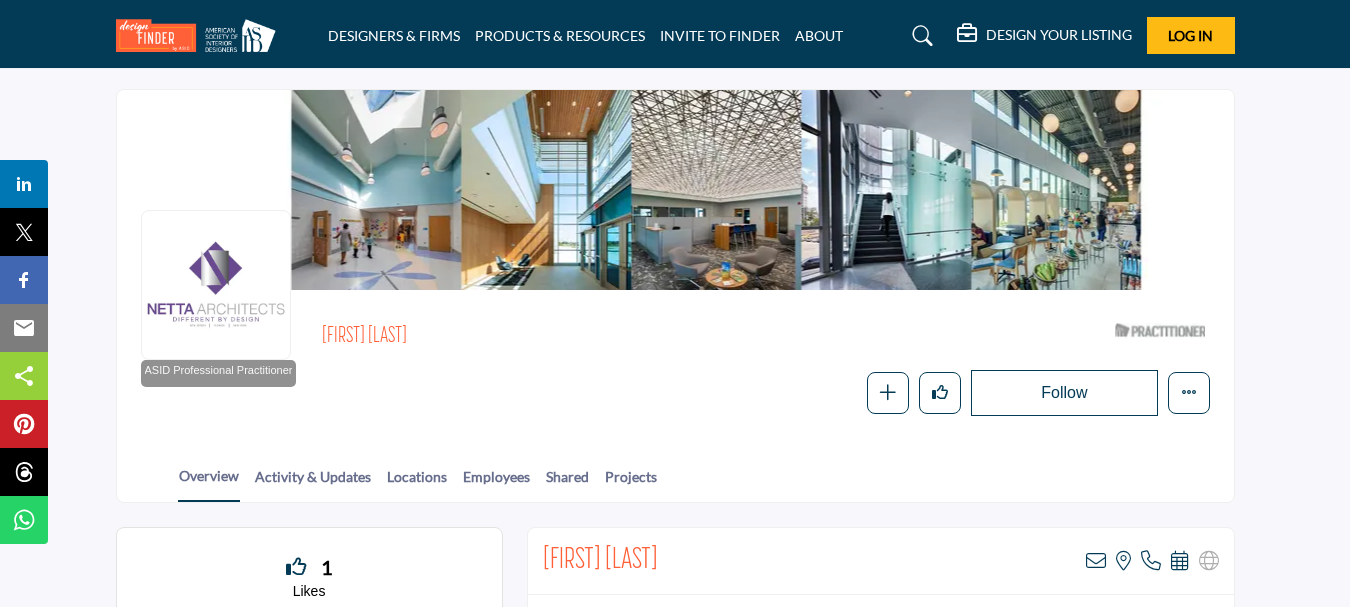 scroll, scrollTop: 0, scrollLeft: 0, axis: both 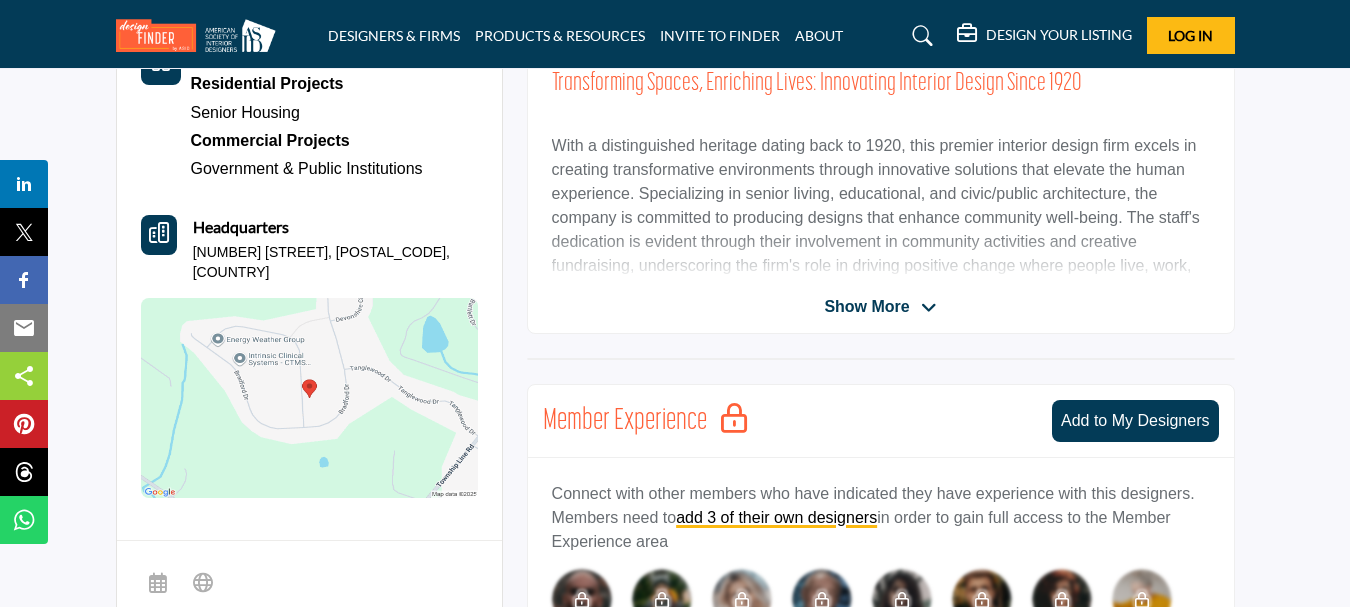 click on "Show More" at bounding box center [866, 307] 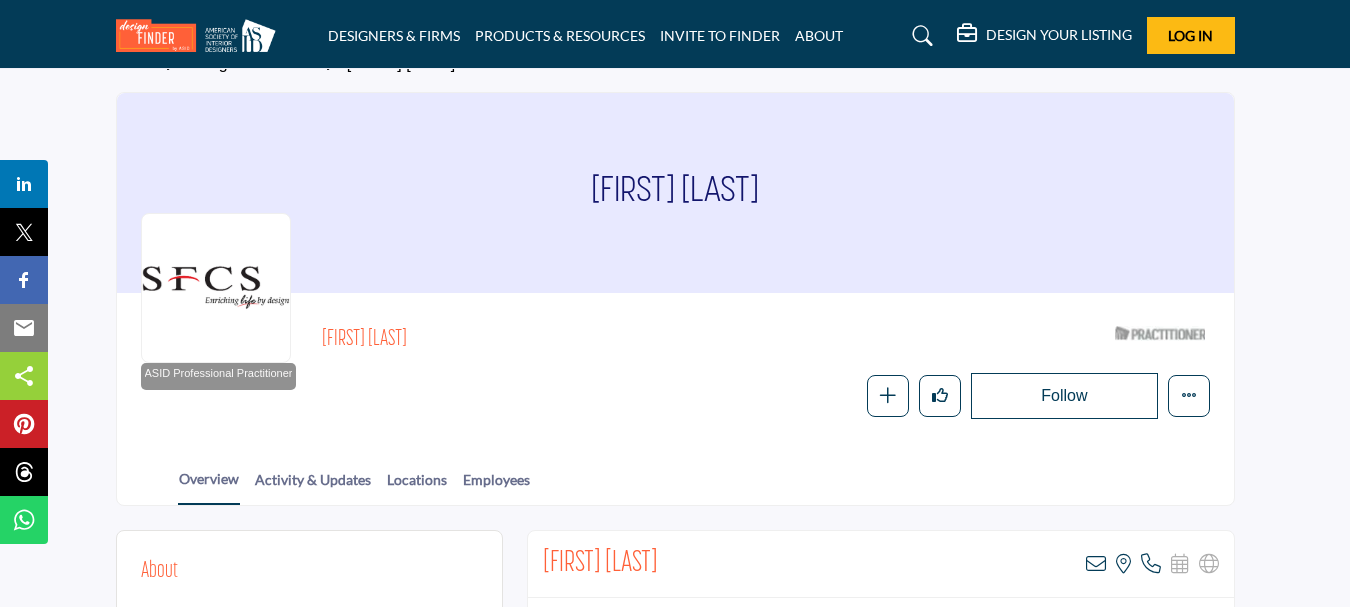 scroll, scrollTop: 0, scrollLeft: 0, axis: both 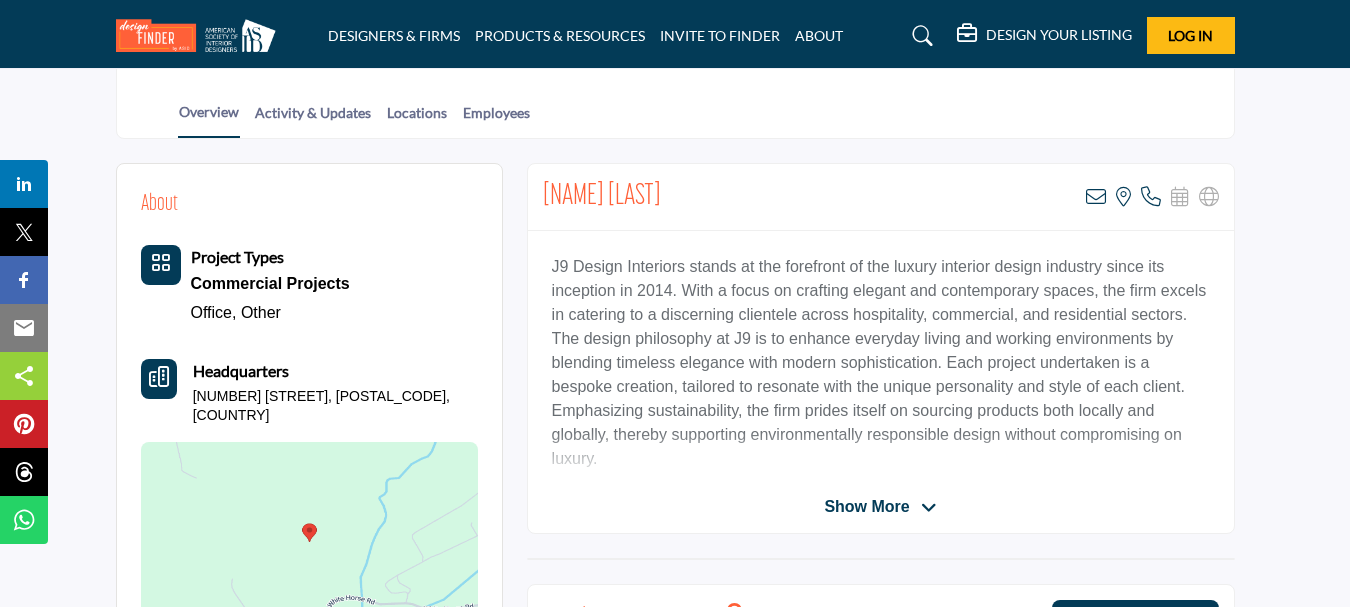 click on "Show More" at bounding box center (866, 507) 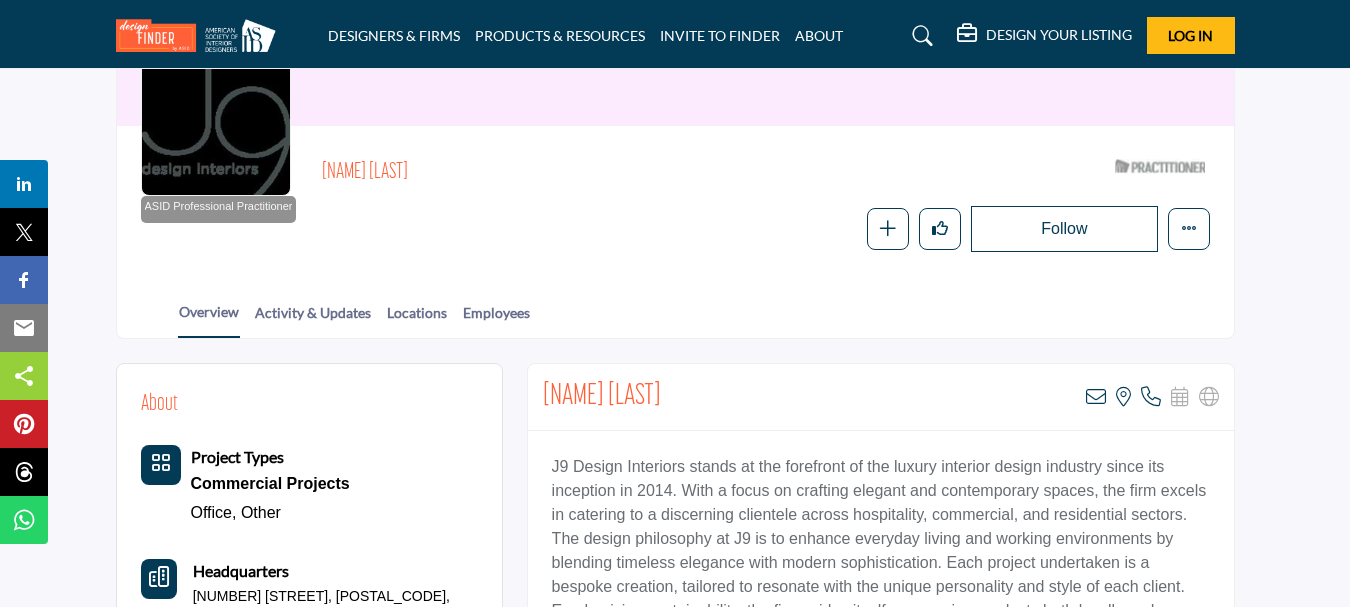 scroll, scrollTop: 0, scrollLeft: 0, axis: both 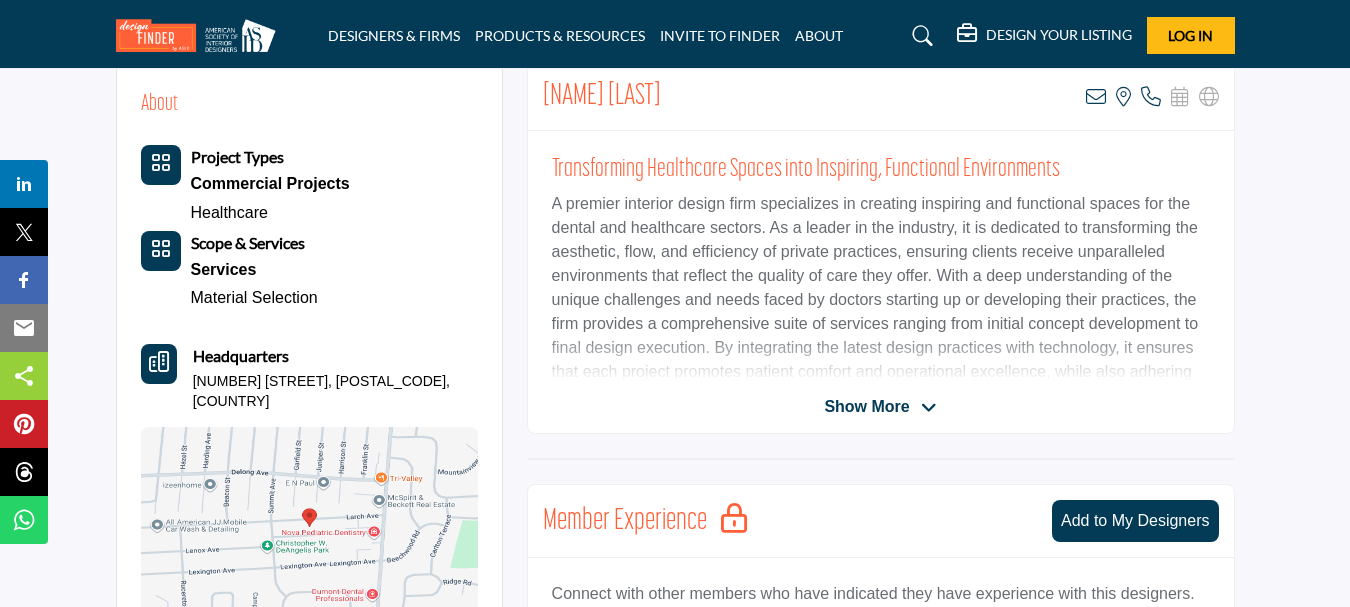 click on "Show More" at bounding box center (866, 407) 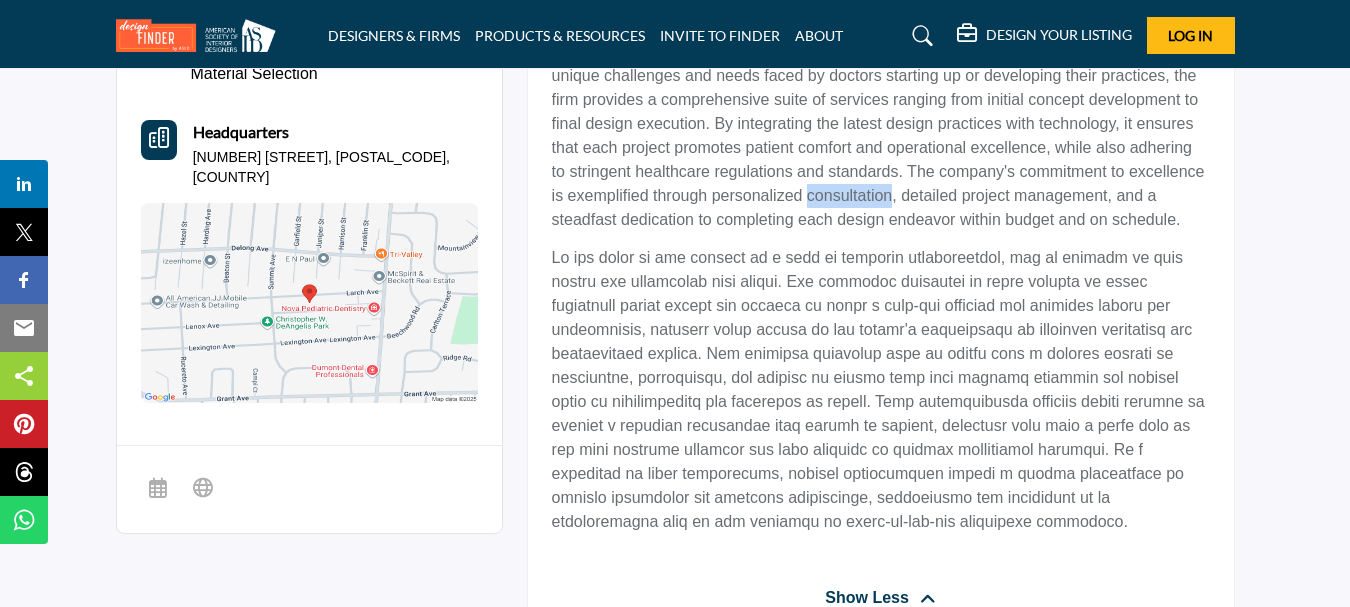 scroll, scrollTop: 800, scrollLeft: 0, axis: vertical 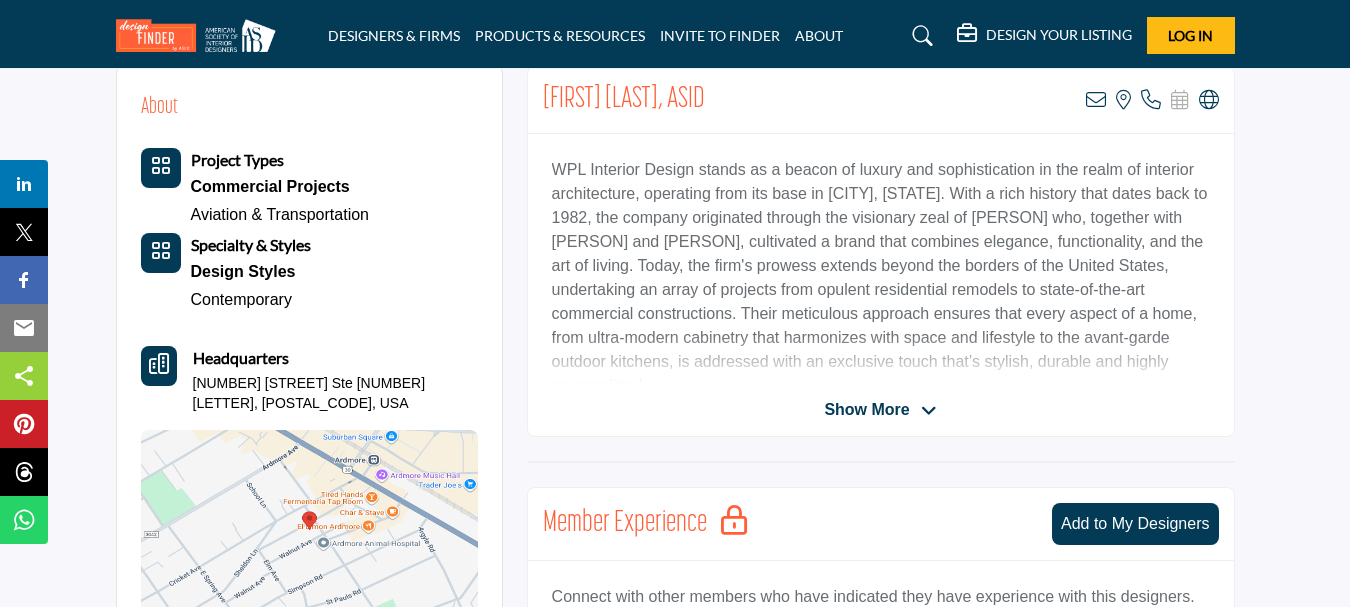 click on "Show More" at bounding box center [866, 410] 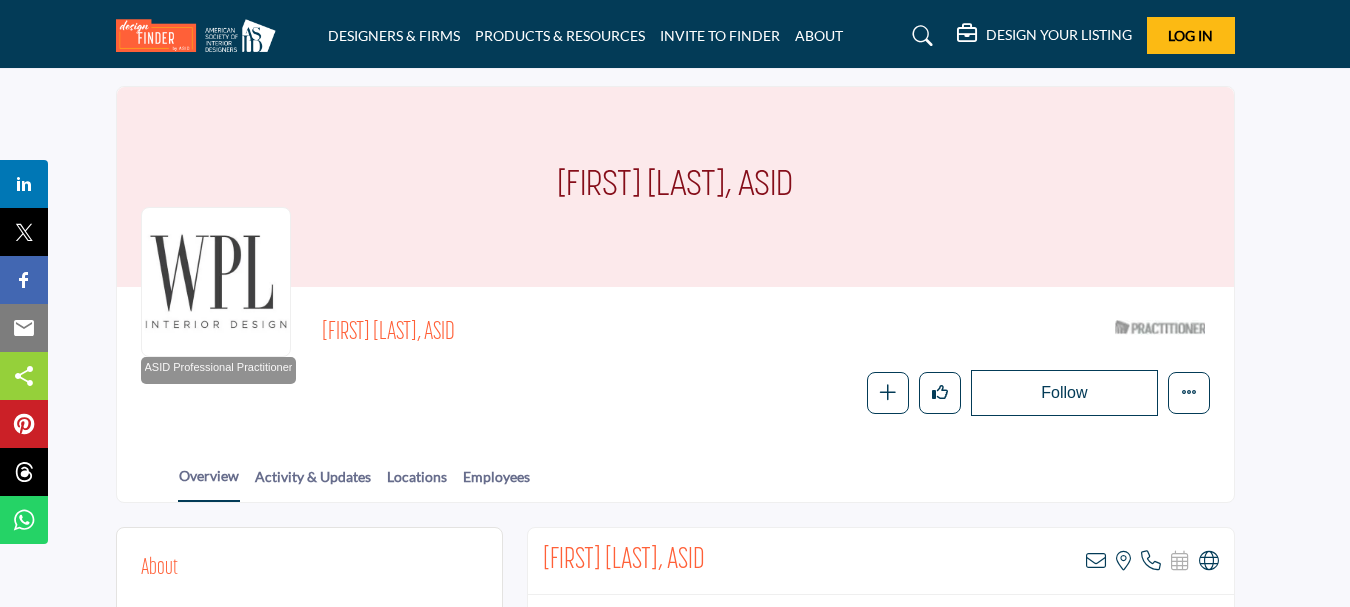 scroll, scrollTop: 0, scrollLeft: 0, axis: both 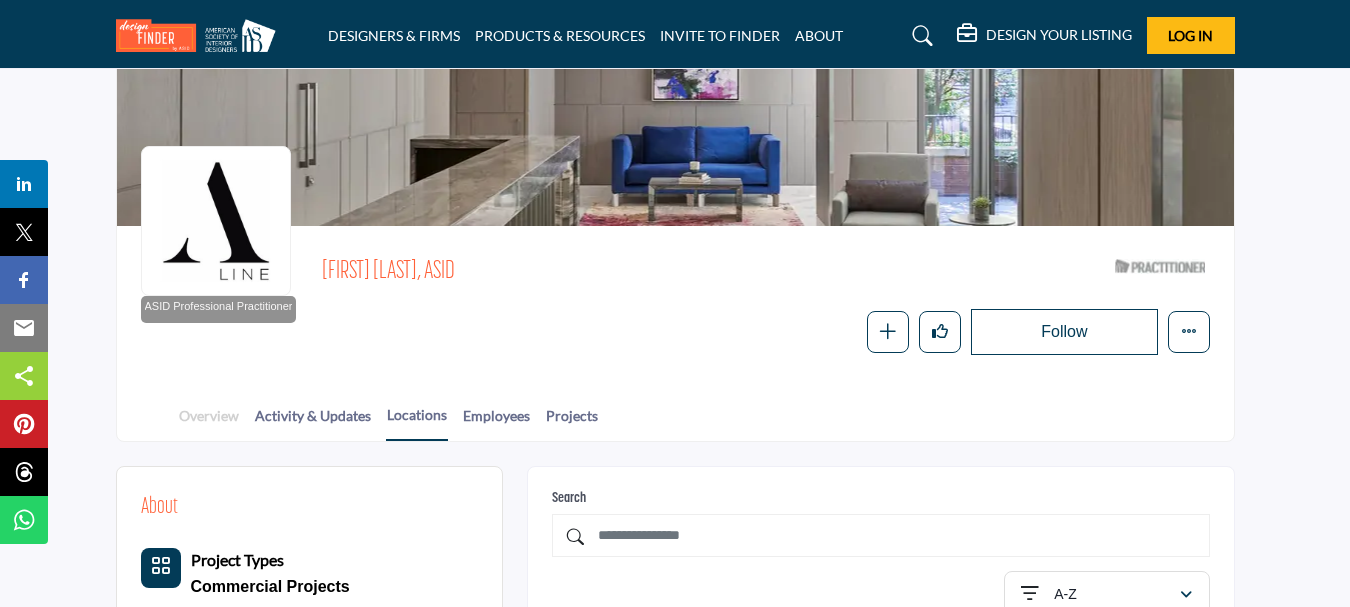 click on "Overview" at bounding box center [209, 422] 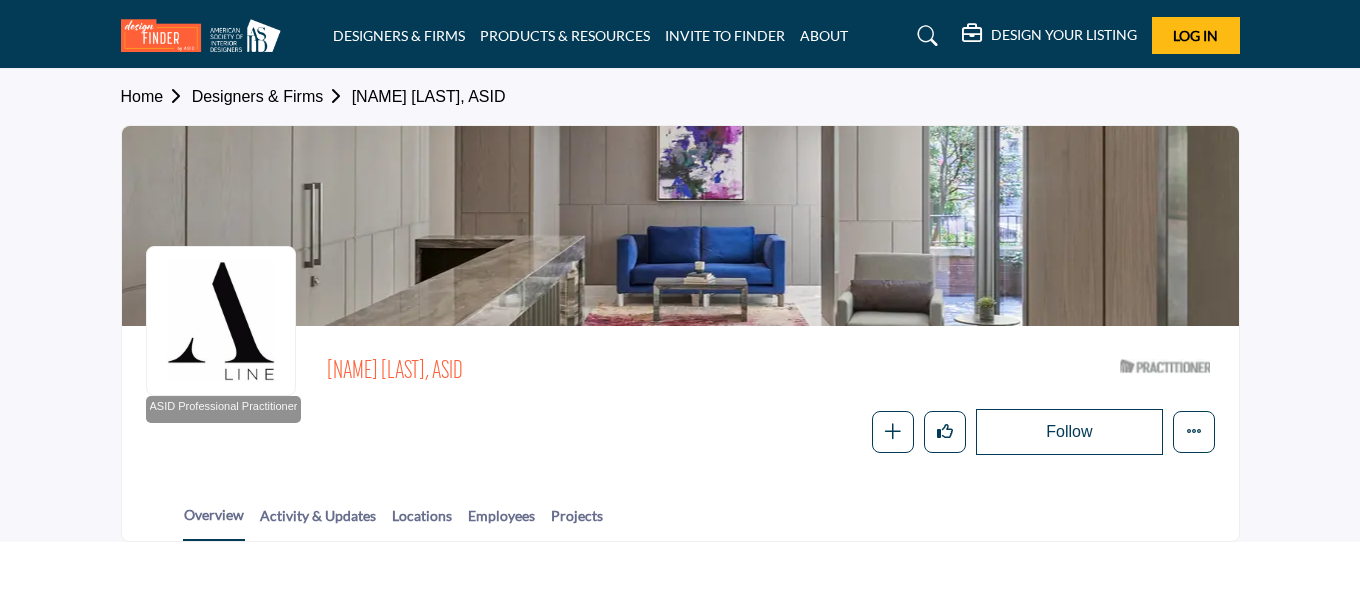 scroll, scrollTop: 0, scrollLeft: 0, axis: both 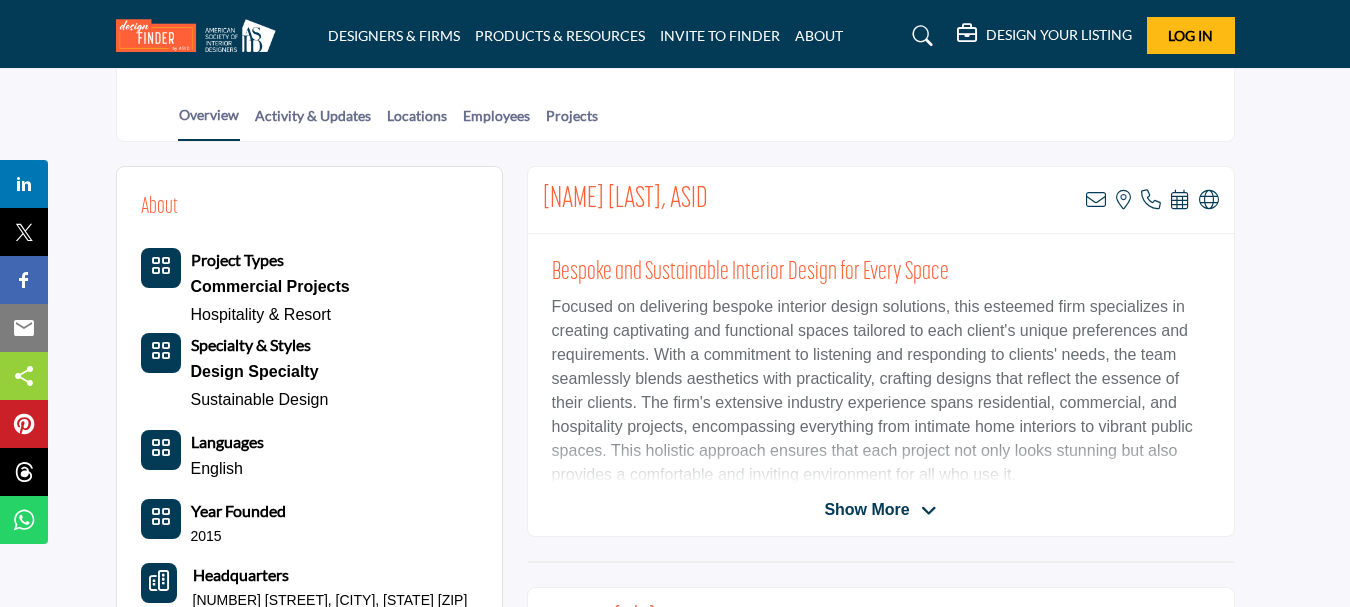 click at bounding box center [929, 511] 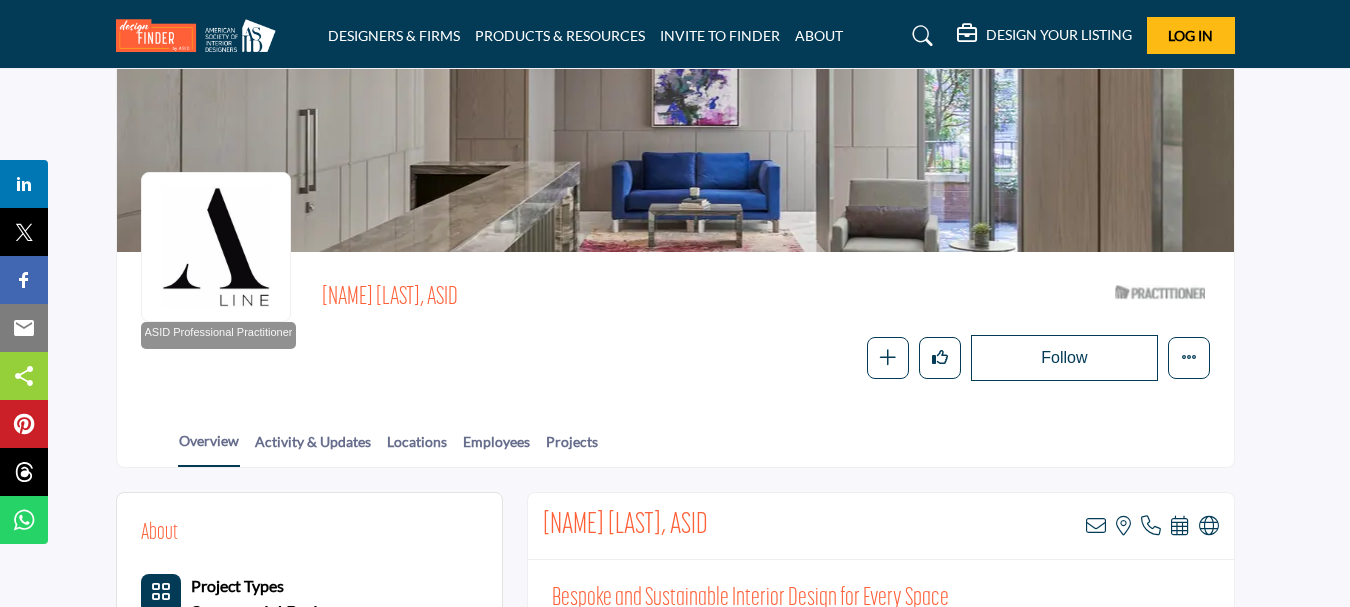 scroll, scrollTop: 0, scrollLeft: 0, axis: both 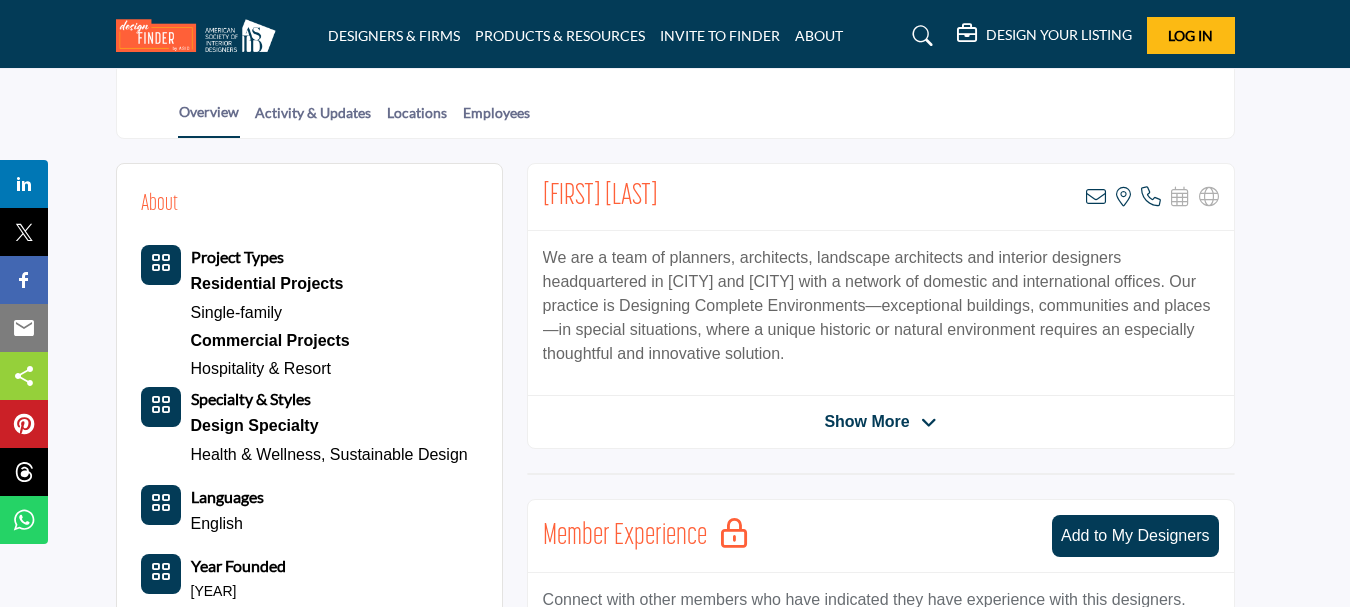 click on "Phoebe Beachner
View email address of this listing
View the location of this listing
Call Number Show More" at bounding box center (881, 306) 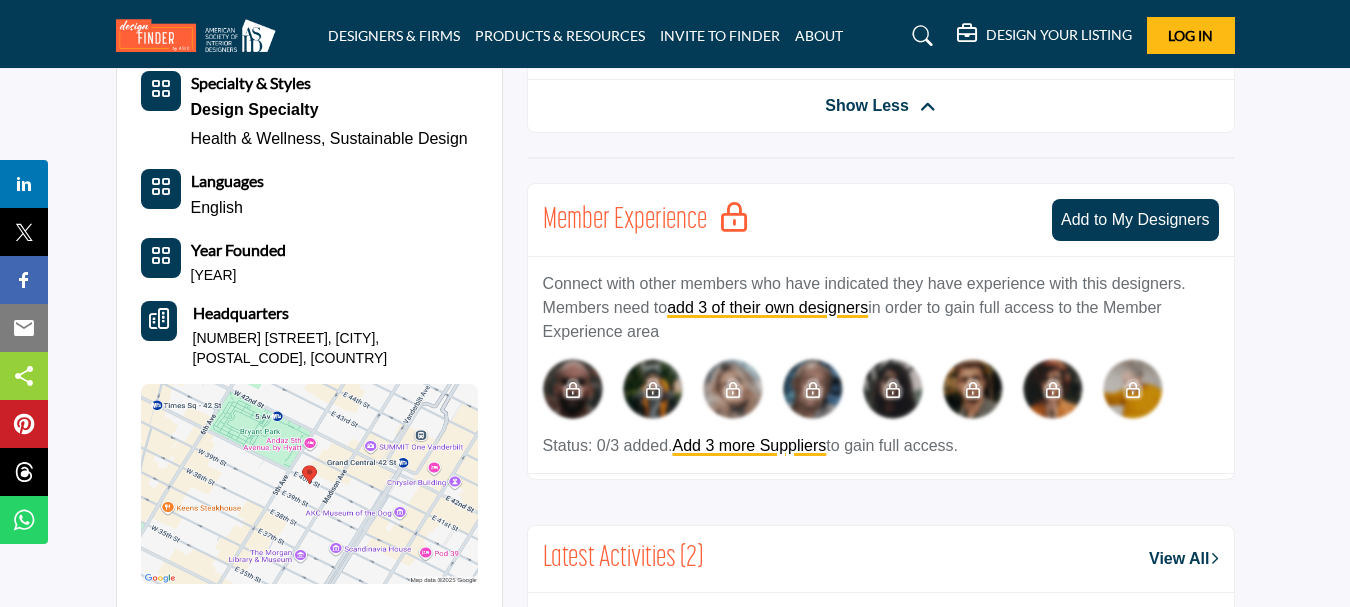 scroll, scrollTop: 1100, scrollLeft: 0, axis: vertical 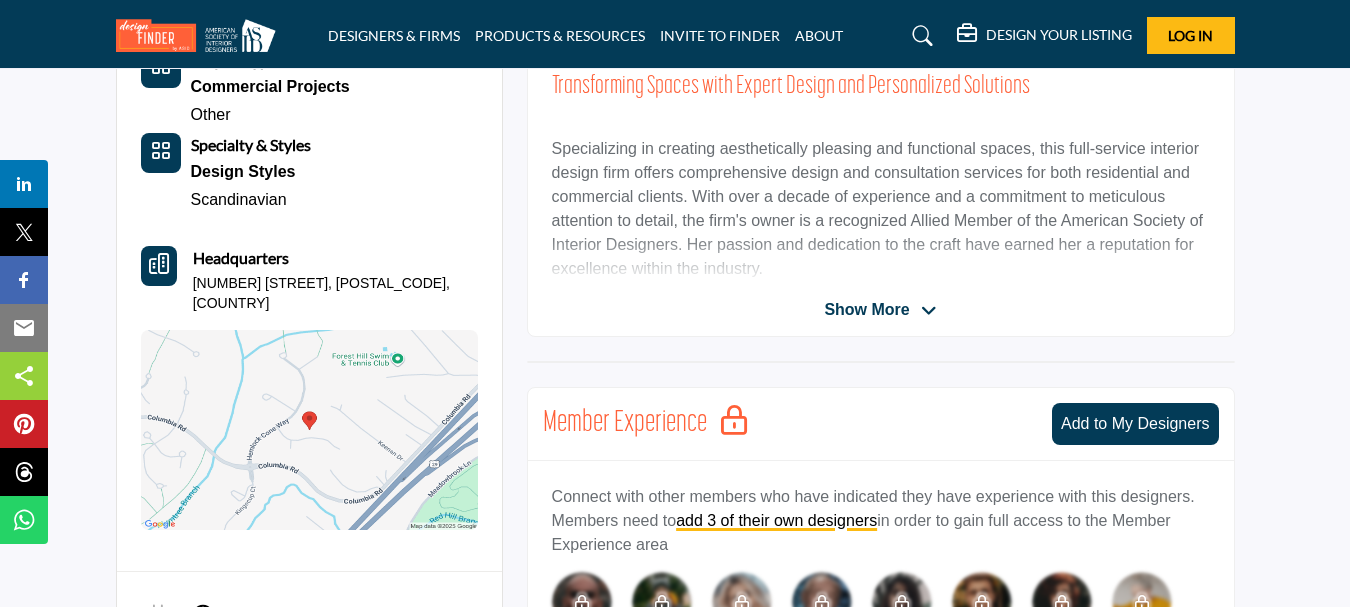 click on "Show More" at bounding box center [866, 310] 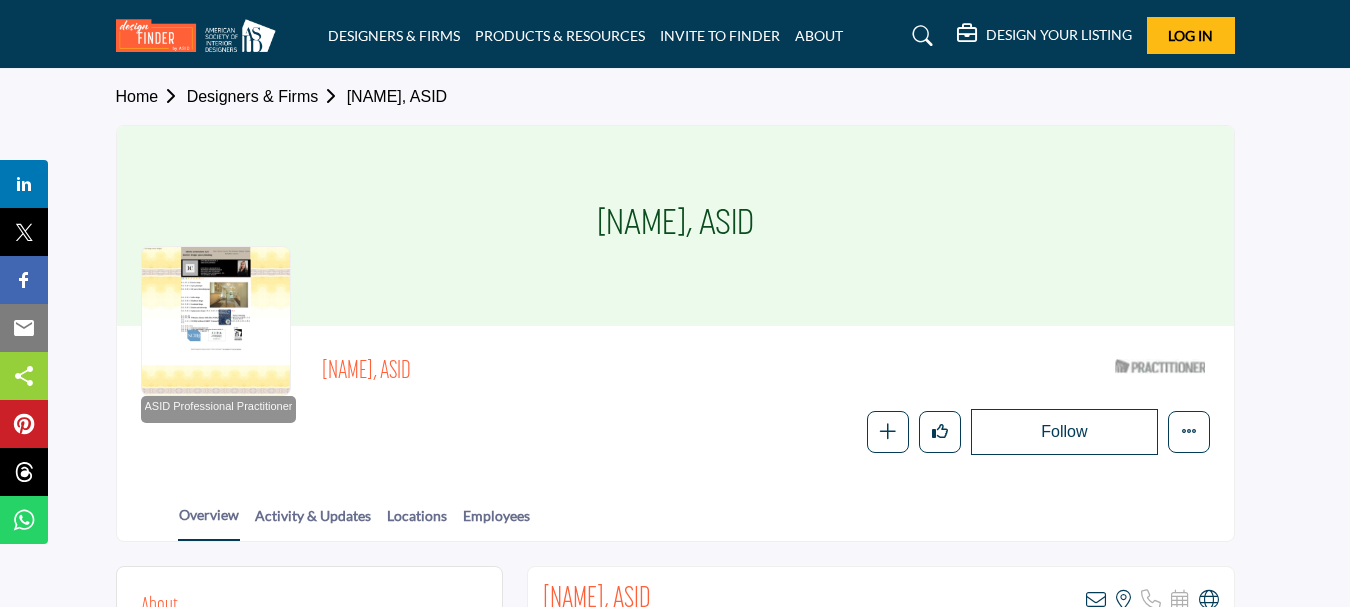 scroll, scrollTop: 0, scrollLeft: 0, axis: both 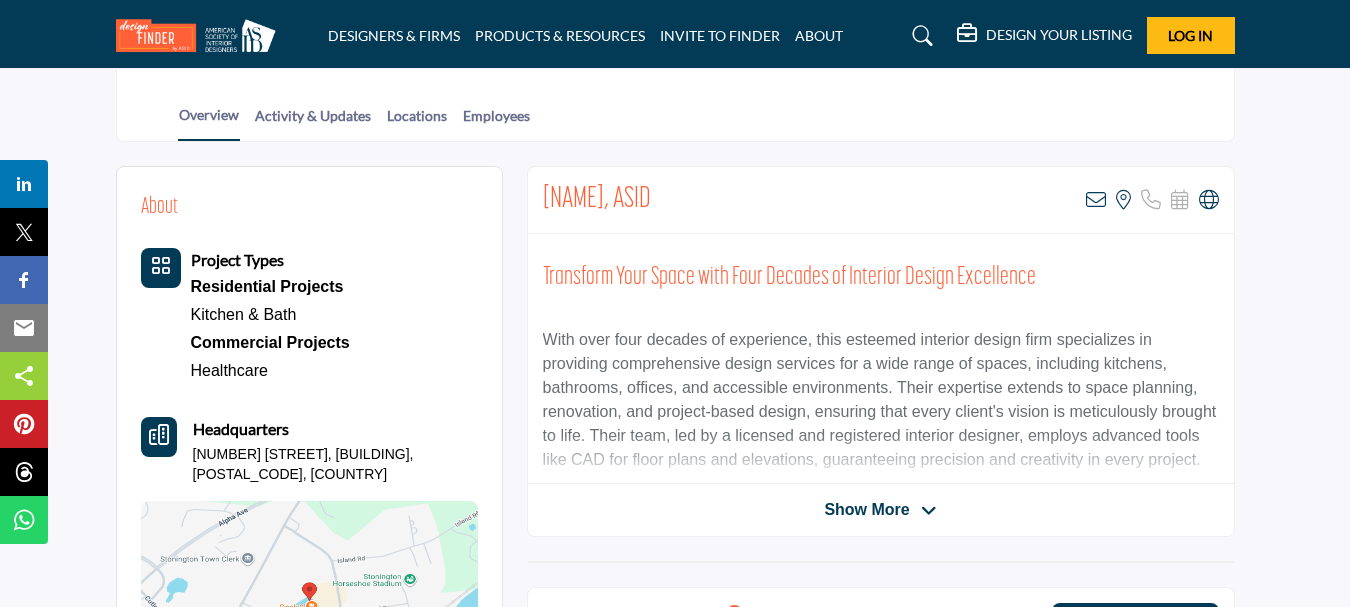 click on "Show More" at bounding box center [866, 510] 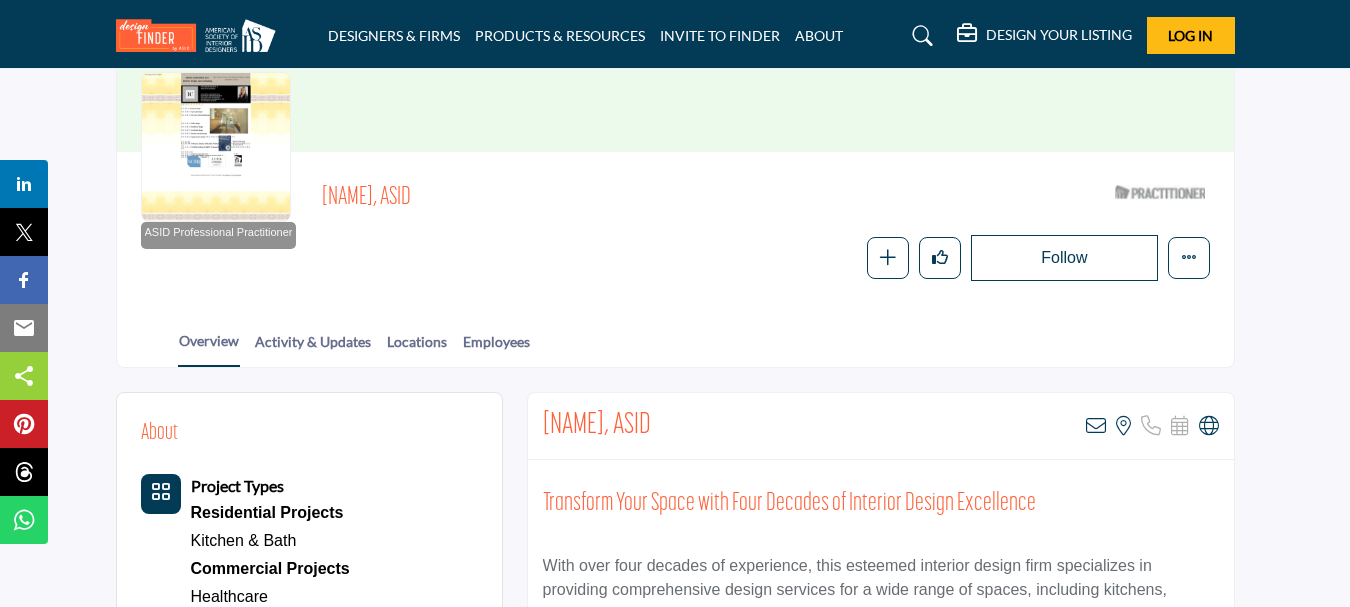 scroll, scrollTop: 0, scrollLeft: 0, axis: both 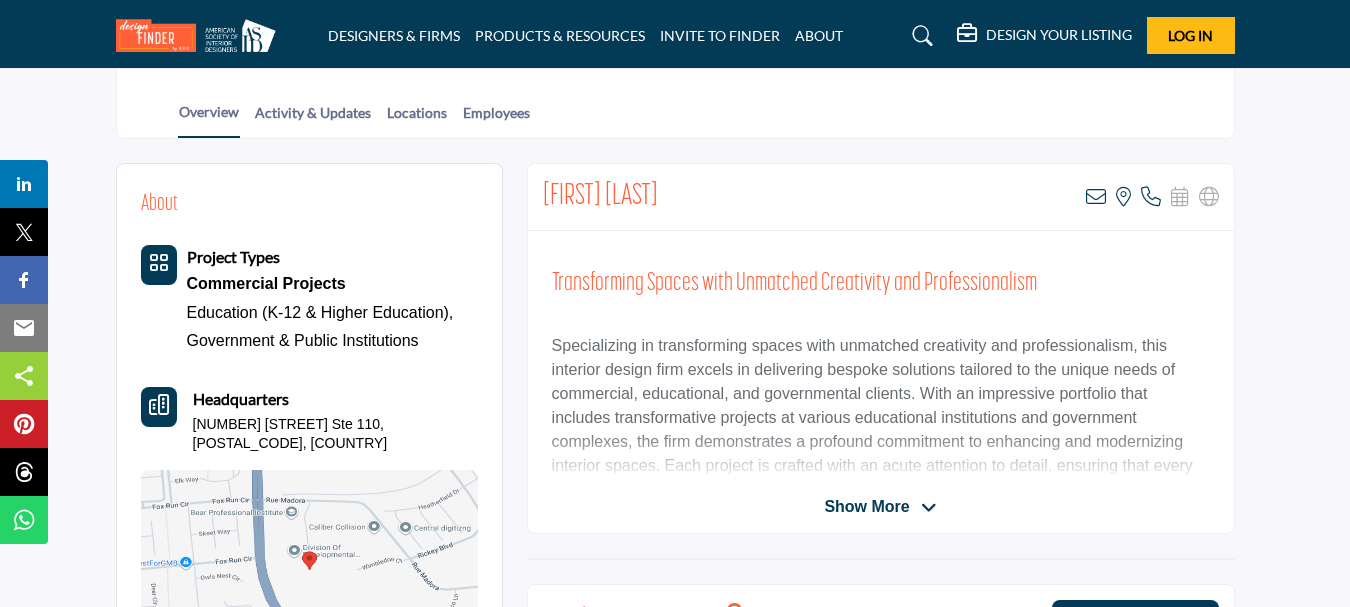 click on "Show More" at bounding box center (866, 507) 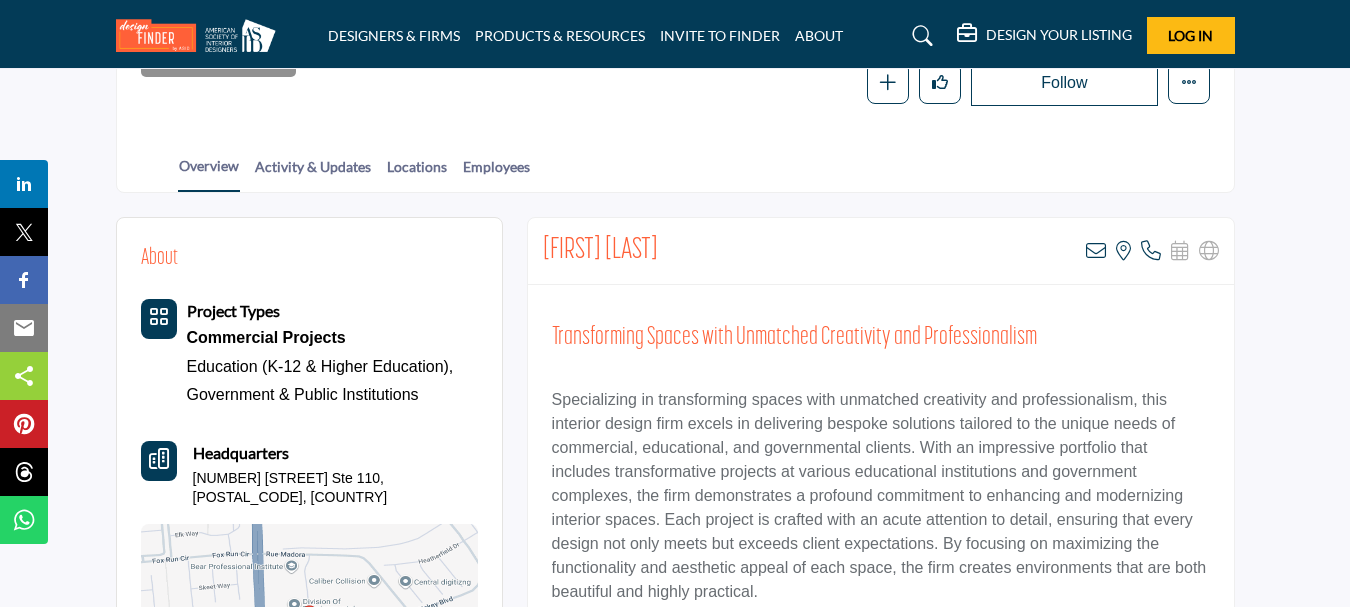 scroll, scrollTop: 300, scrollLeft: 0, axis: vertical 